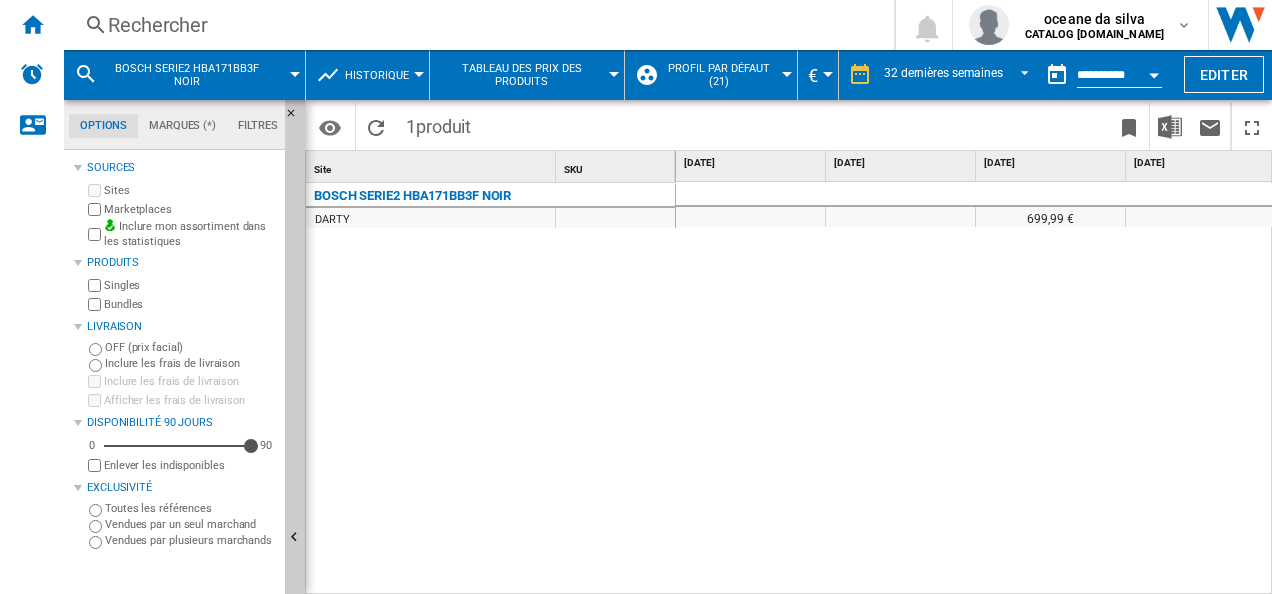 scroll, scrollTop: 0, scrollLeft: 0, axis: both 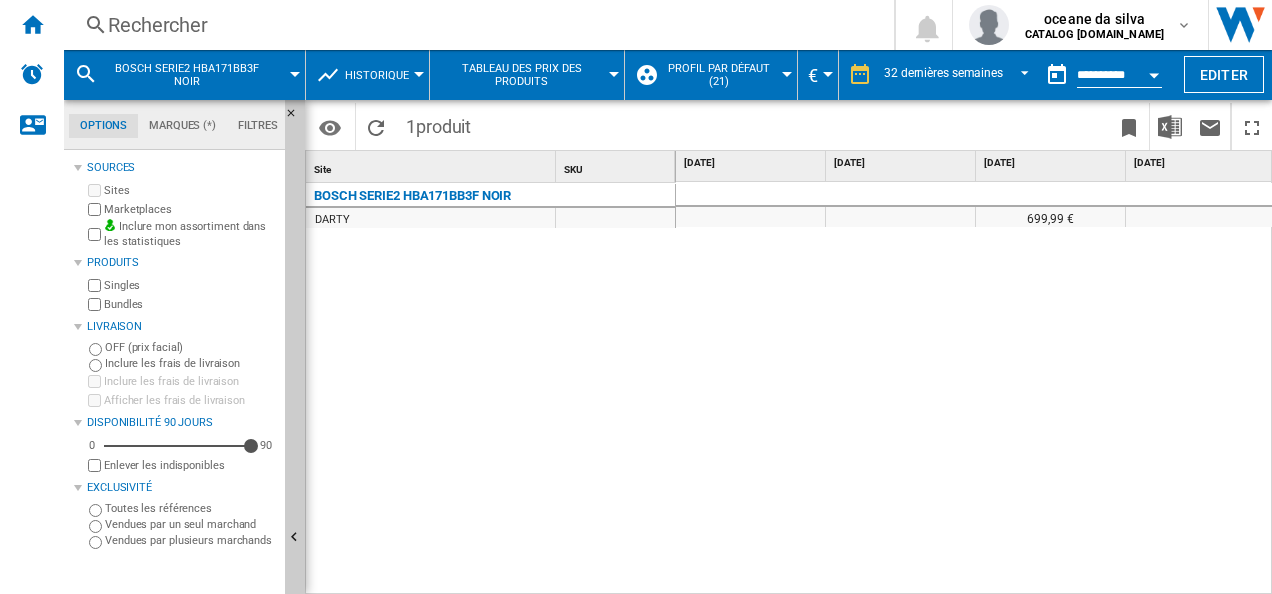 click on "699,99 €
704,99 €
704,99 €
704,99 €
704,99 €" at bounding box center [974, 389] 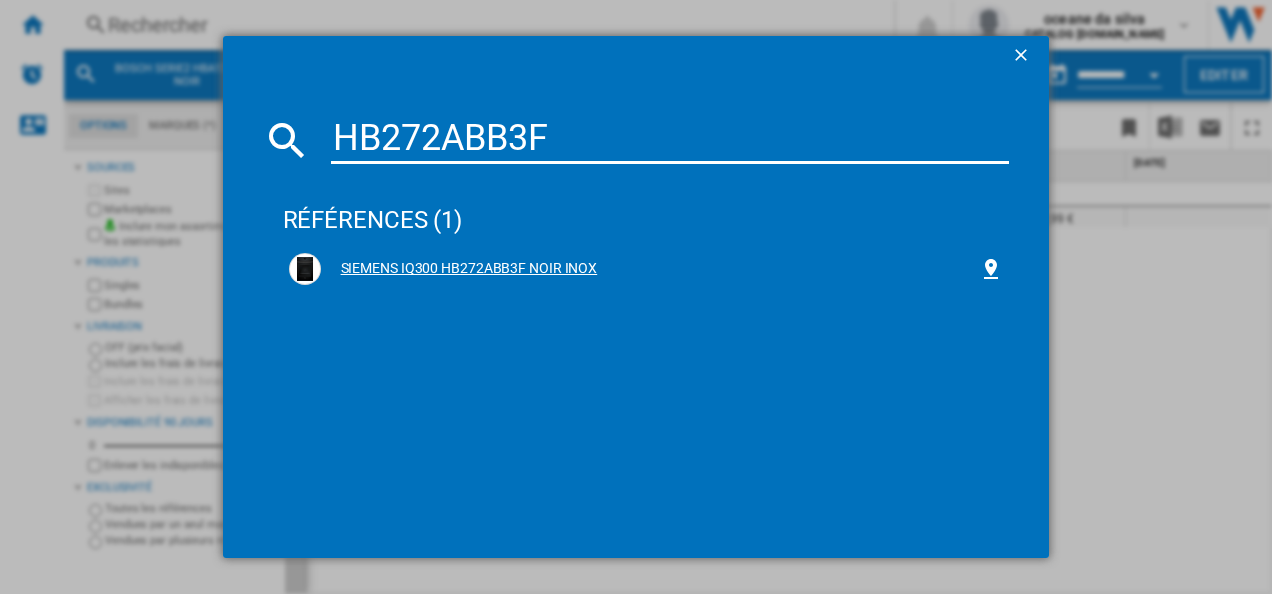 type on "HB272ABB3F" 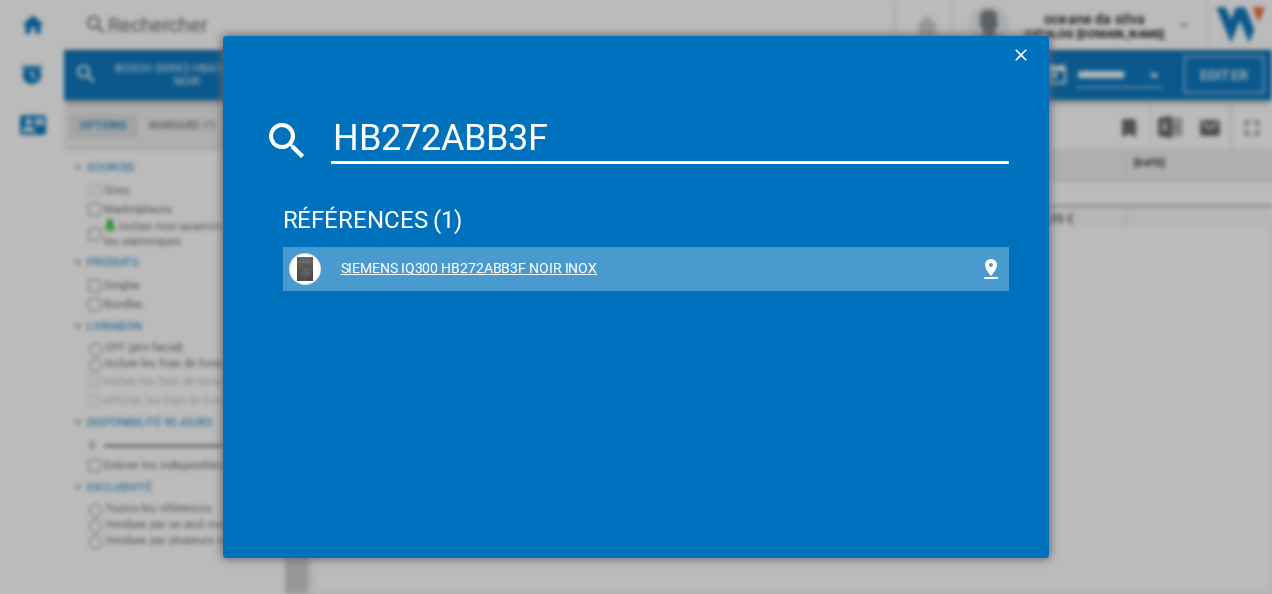 click on "SIEMENS IQ300 HB272ABB3F NOIR INOX" at bounding box center [650, 269] 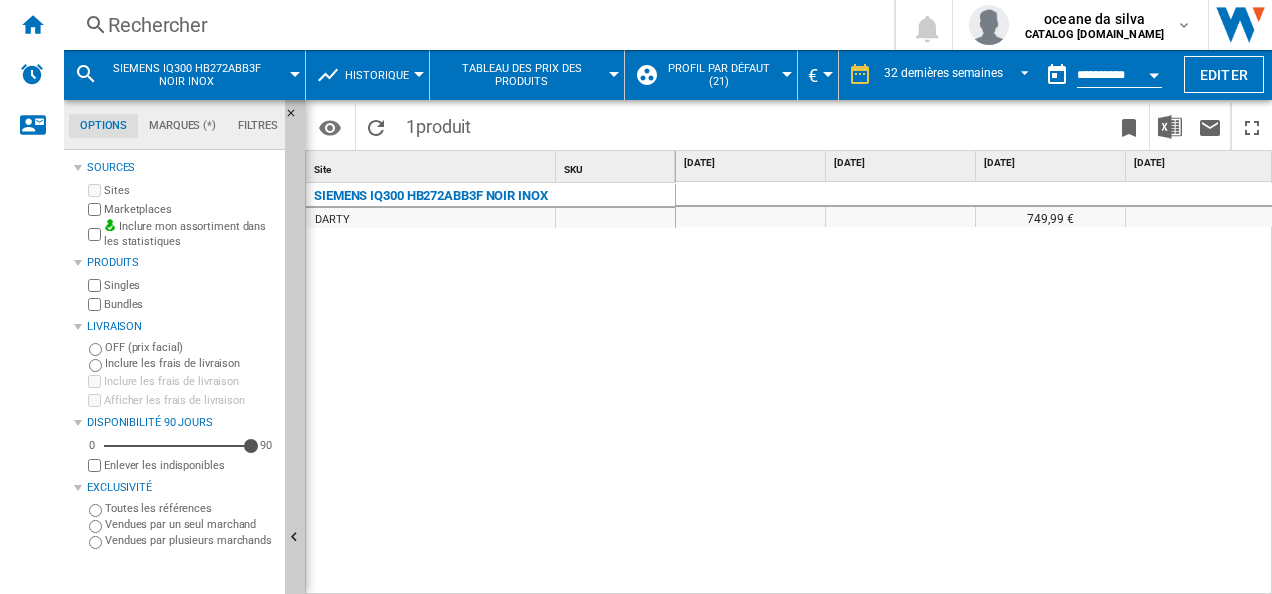 scroll, scrollTop: 0, scrollLeft: 331, axis: horizontal 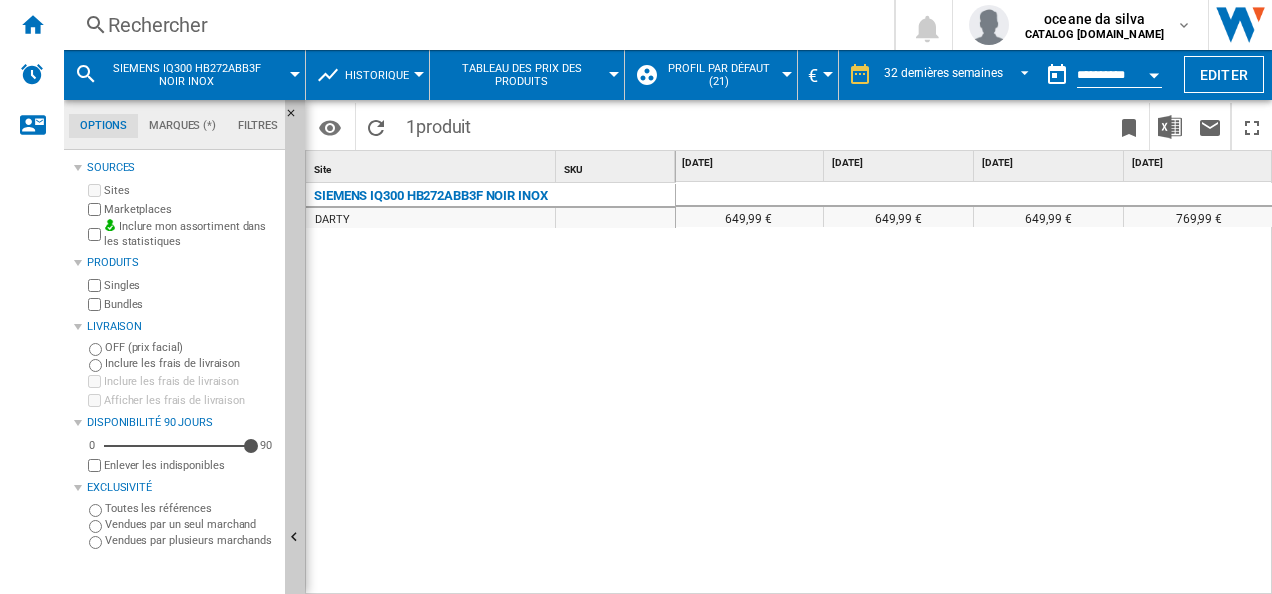 click on "DARTY" at bounding box center [430, 218] 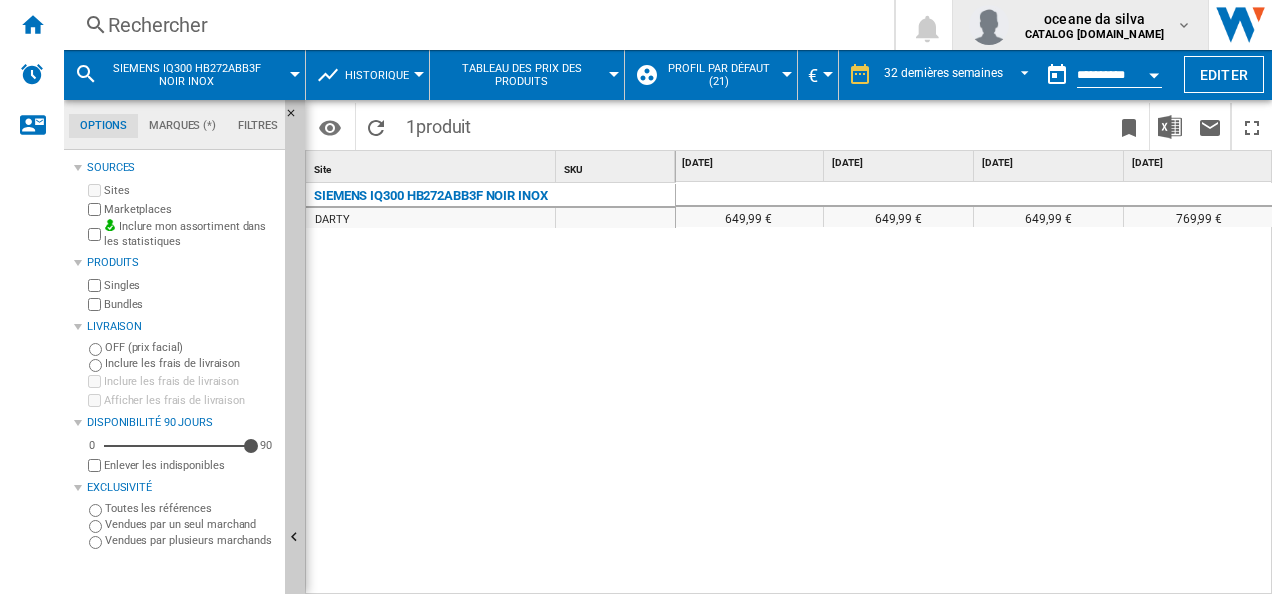 scroll, scrollTop: 0, scrollLeft: 4352, axis: horizontal 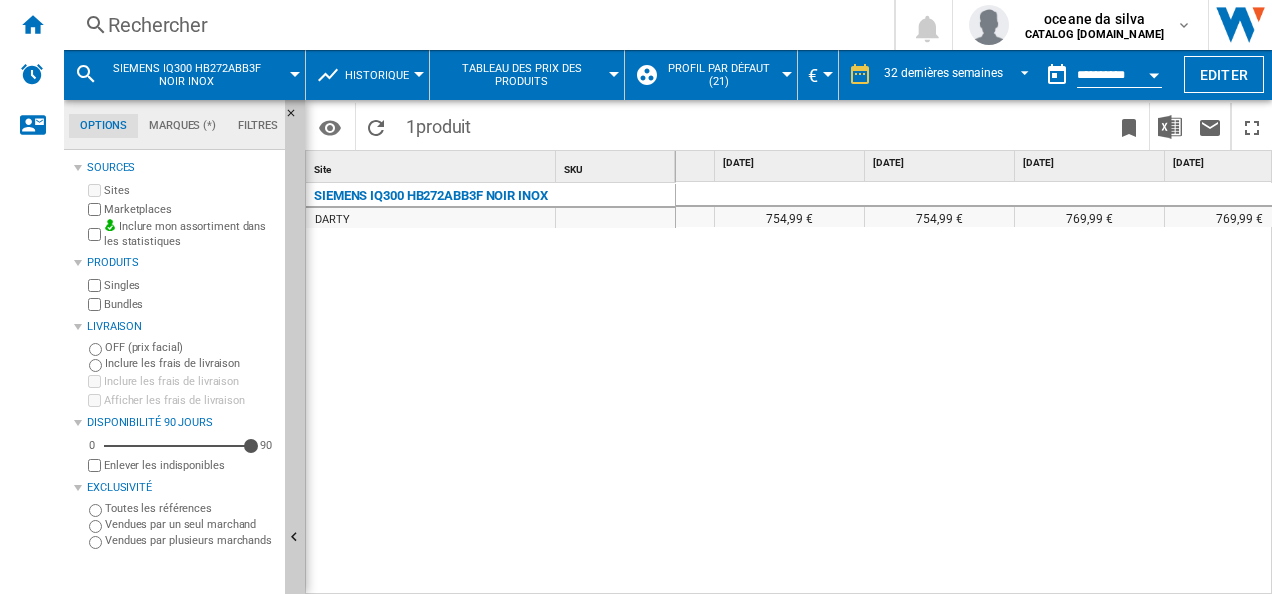 click on "Rechercher" at bounding box center (475, 25) 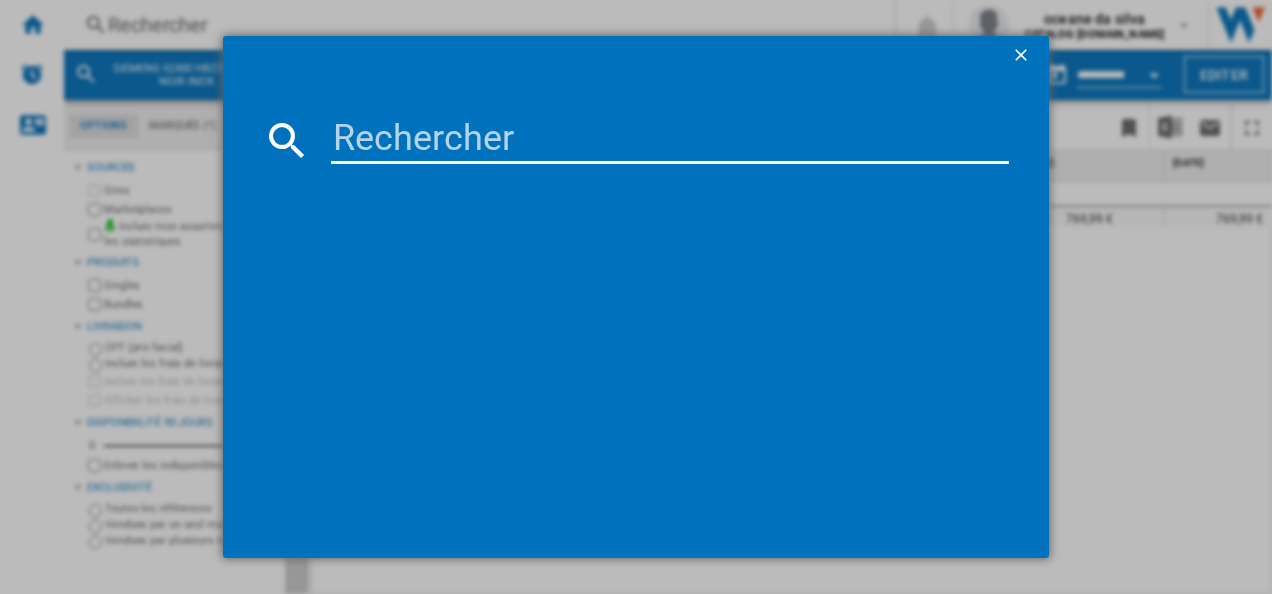 type on "SOP6417LX" 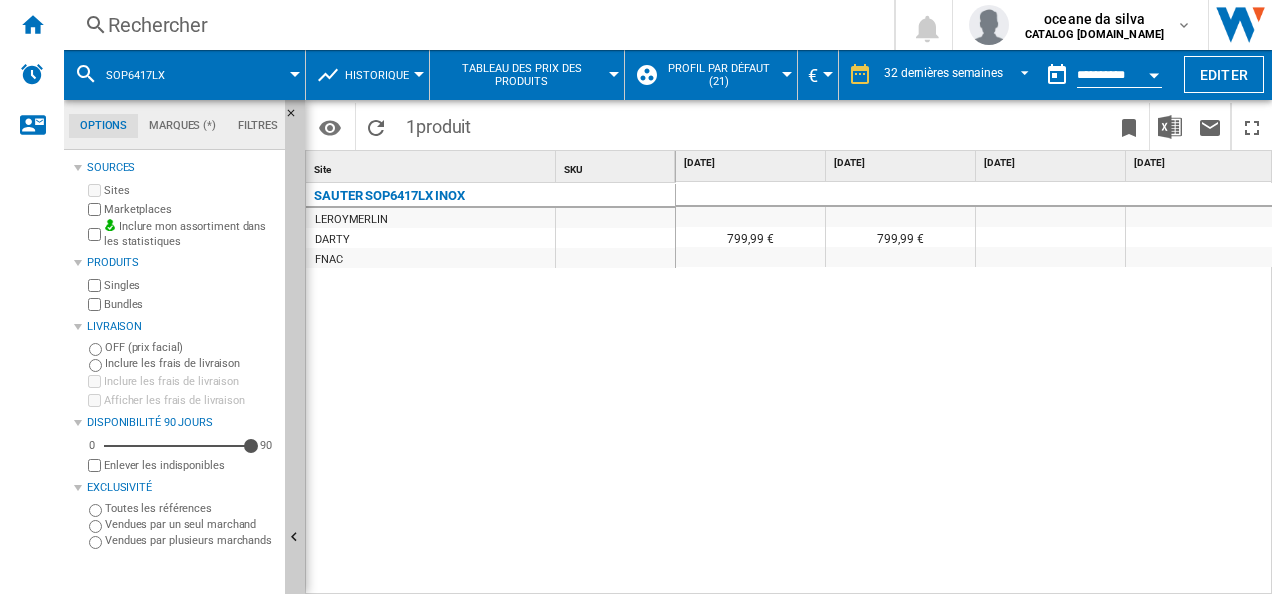 scroll, scrollTop: 0, scrollLeft: 199, axis: horizontal 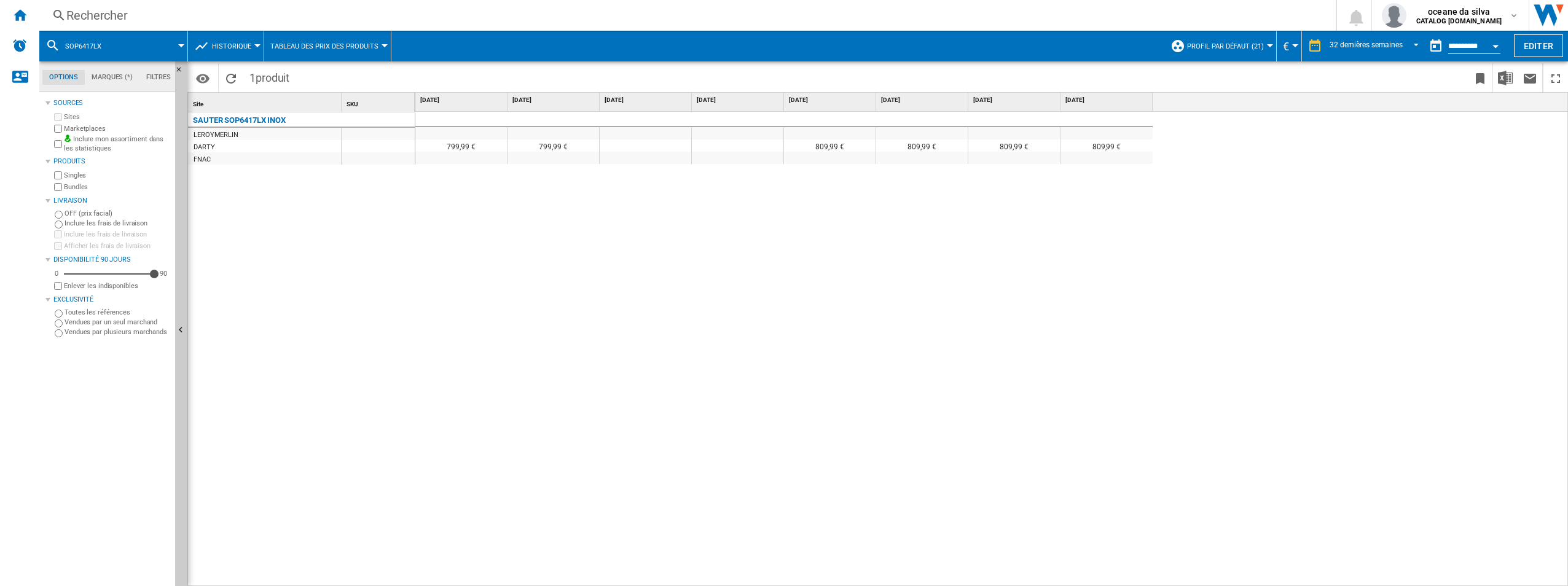 click on "SOP6417LX" at bounding box center [83, 46] 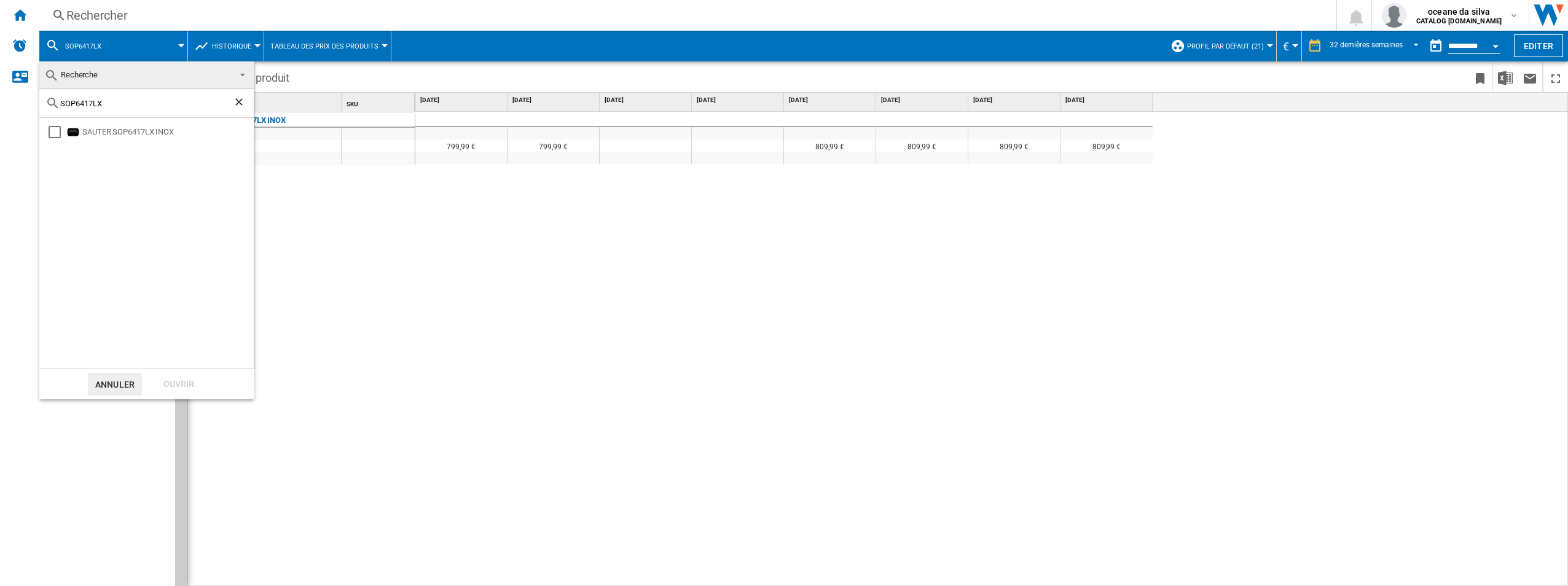 drag, startPoint x: 126, startPoint y: 106, endPoint x: -2, endPoint y: 93, distance: 128.65846 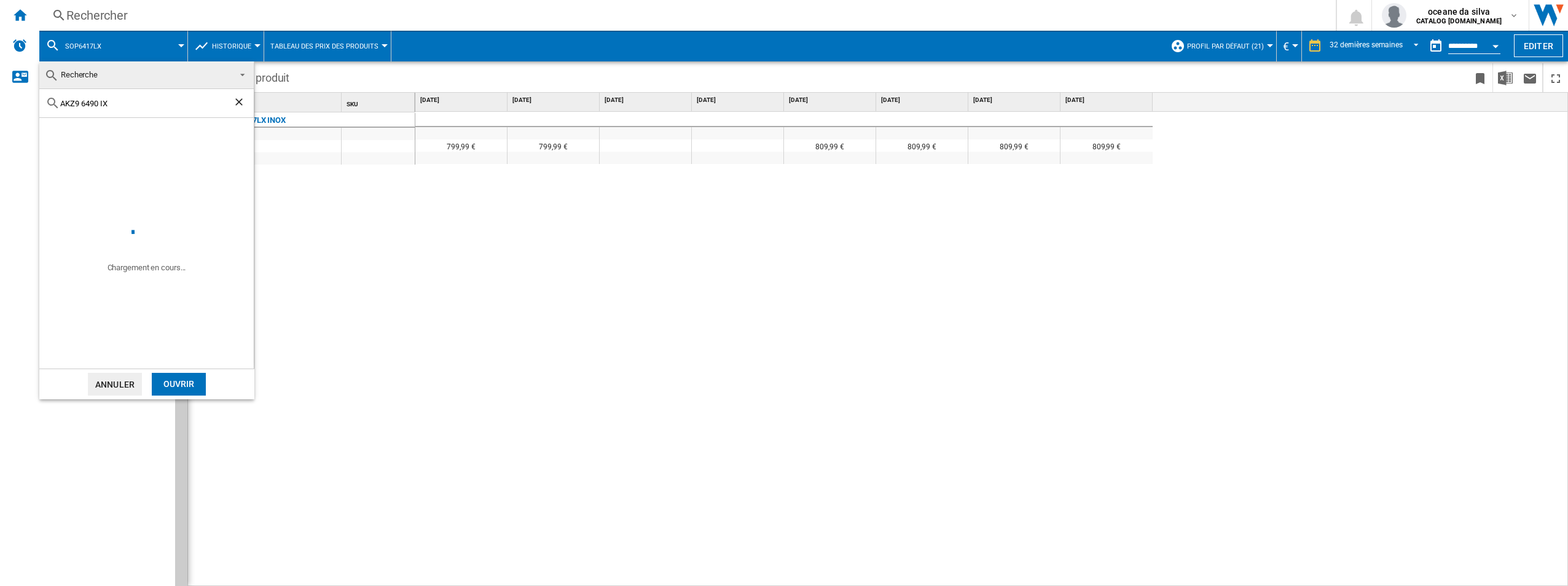 type on "AKZ9 6490 IX" 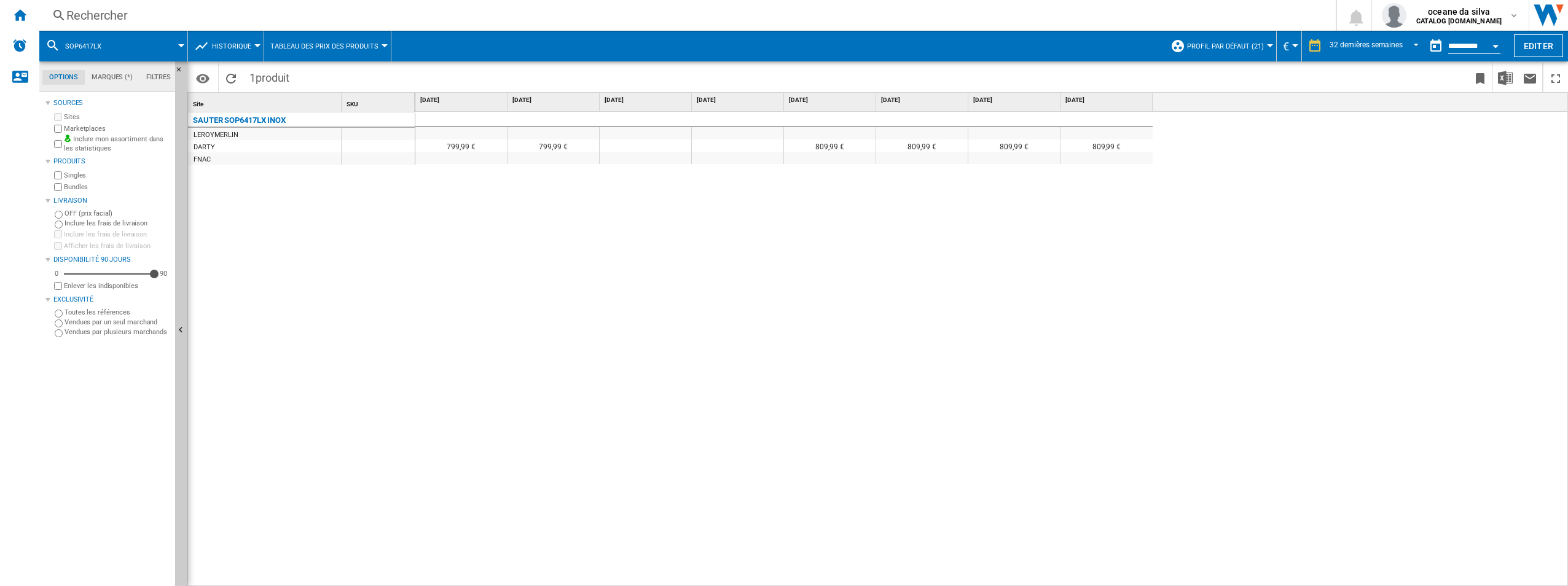 click on "Rechercher" at bounding box center (685, 15) 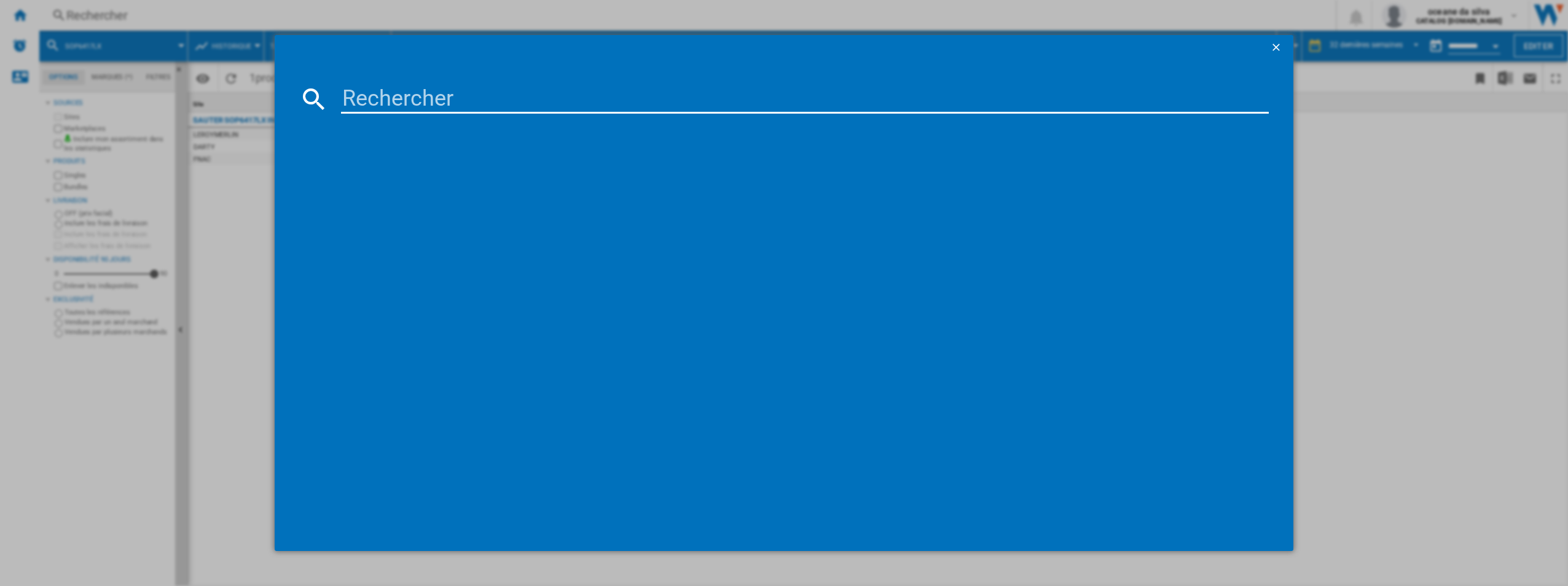 type on "AKZ9 6490 IX" 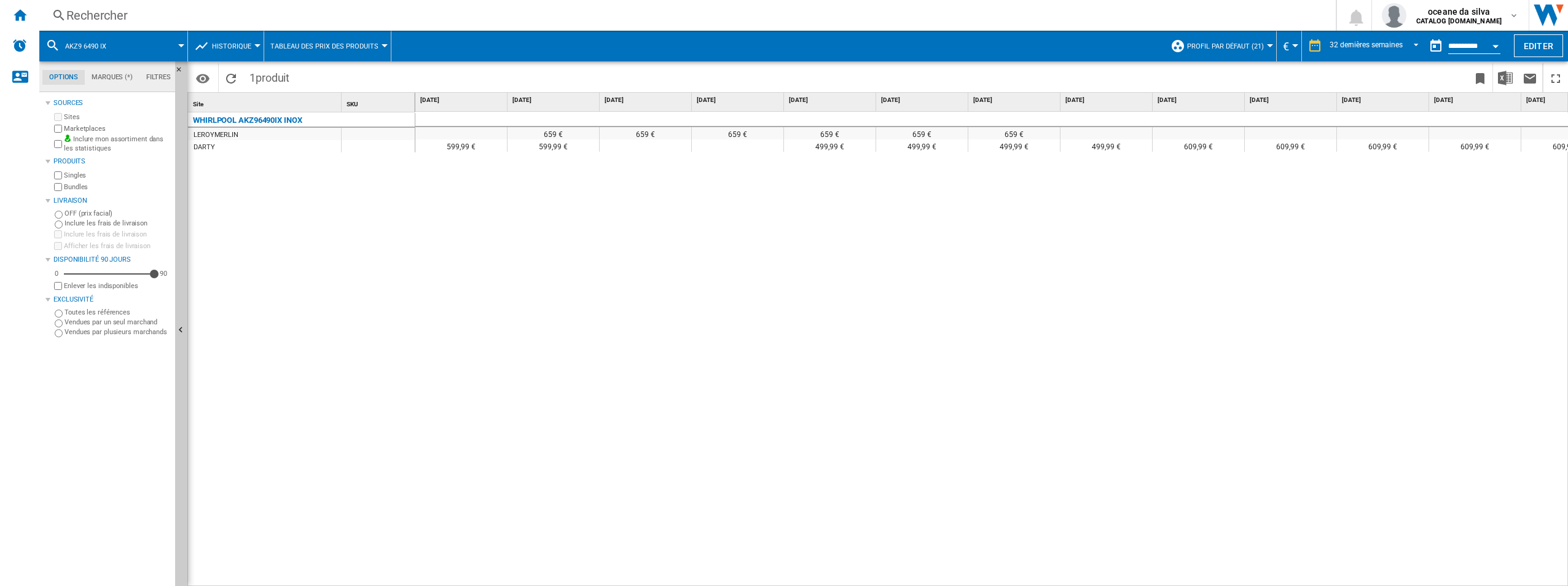 scroll, scrollTop: 0, scrollLeft: 16, axis: horizontal 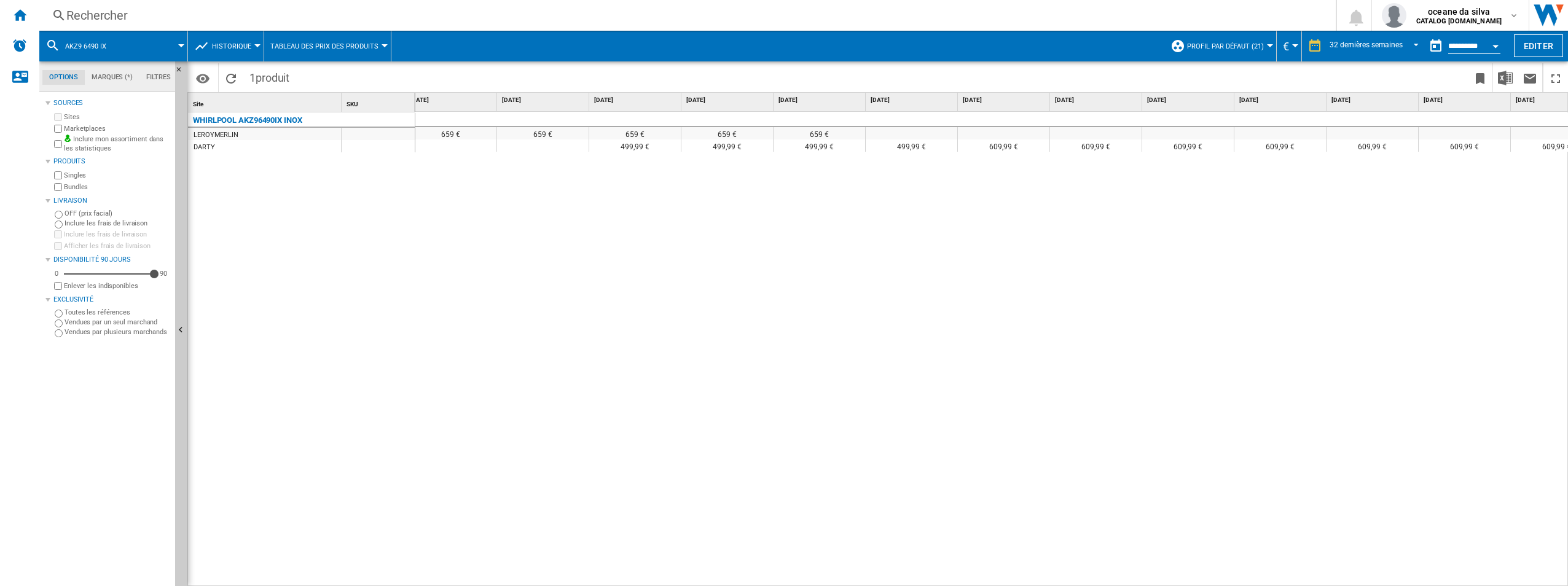 click on "Rechercher" at bounding box center [685, 15] 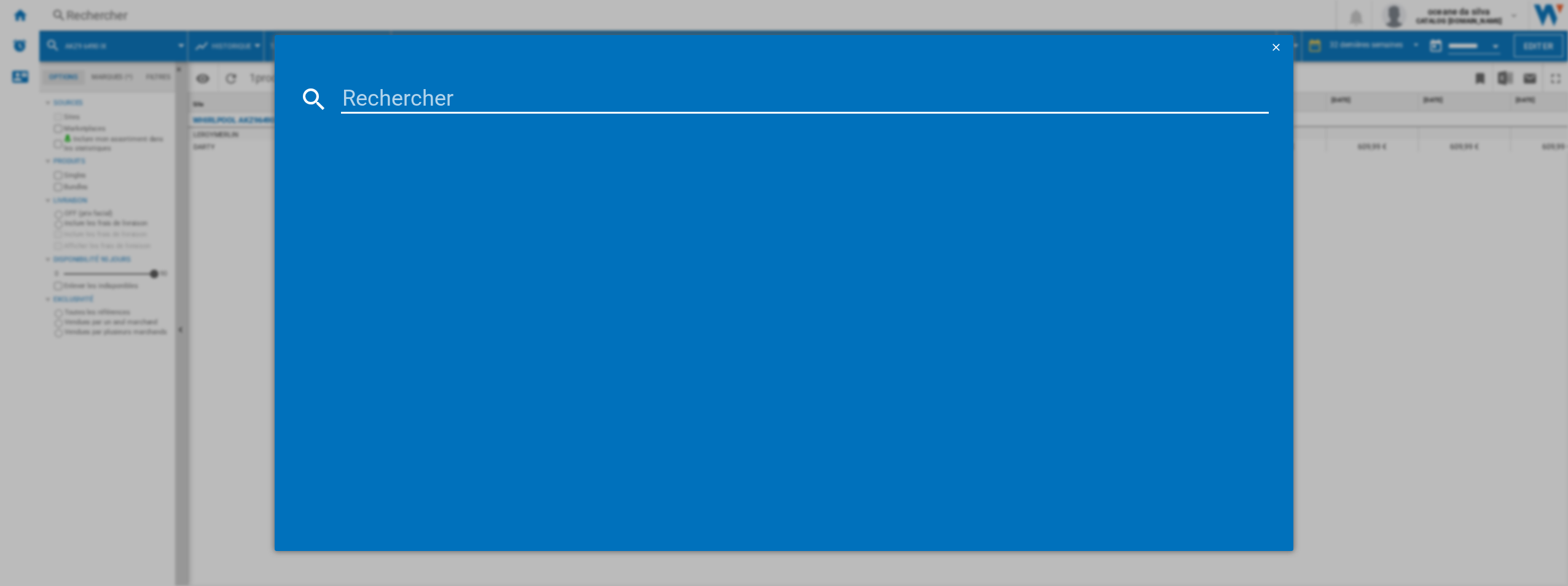 type on "BSA66333PX" 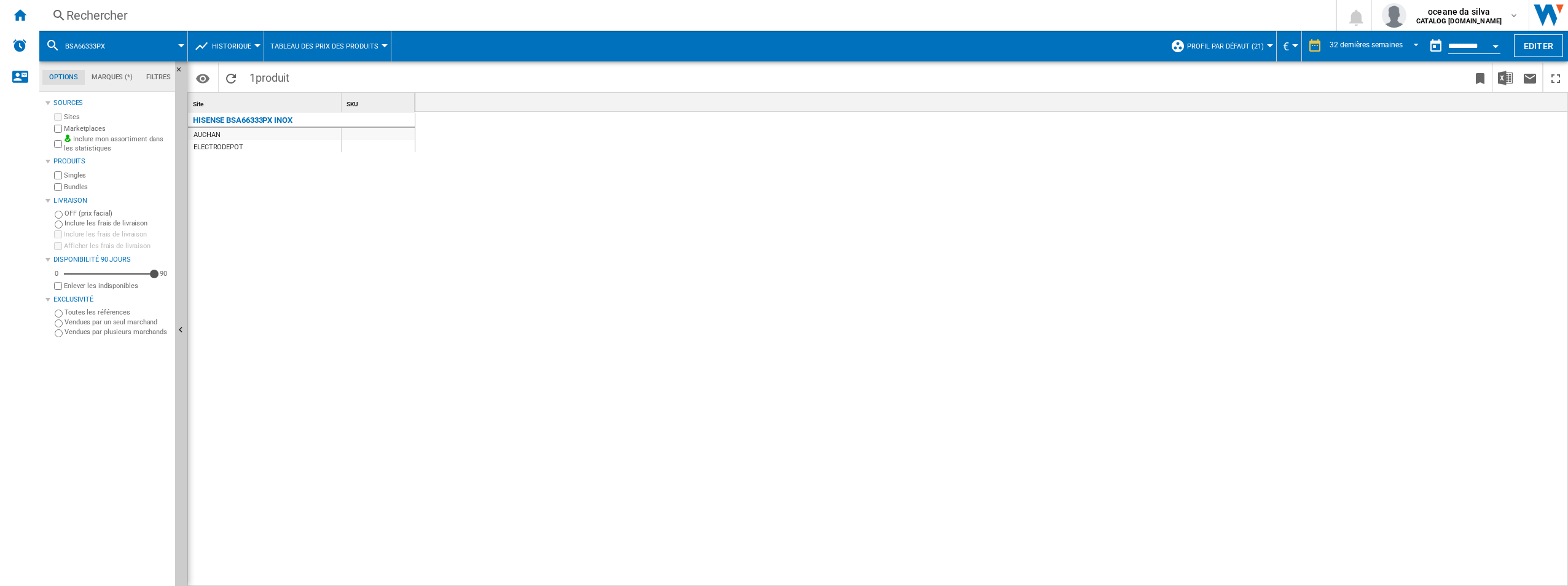 scroll, scrollTop: 0, scrollLeft: 1888, axis: horizontal 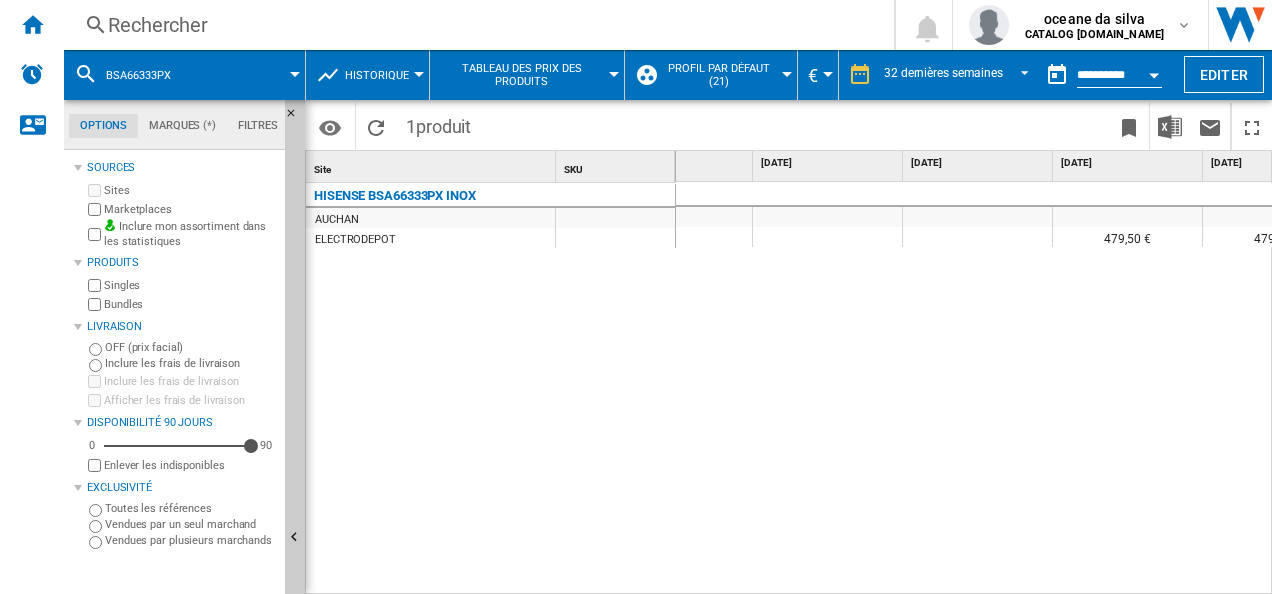 click on "Rechercher" at bounding box center (475, 25) 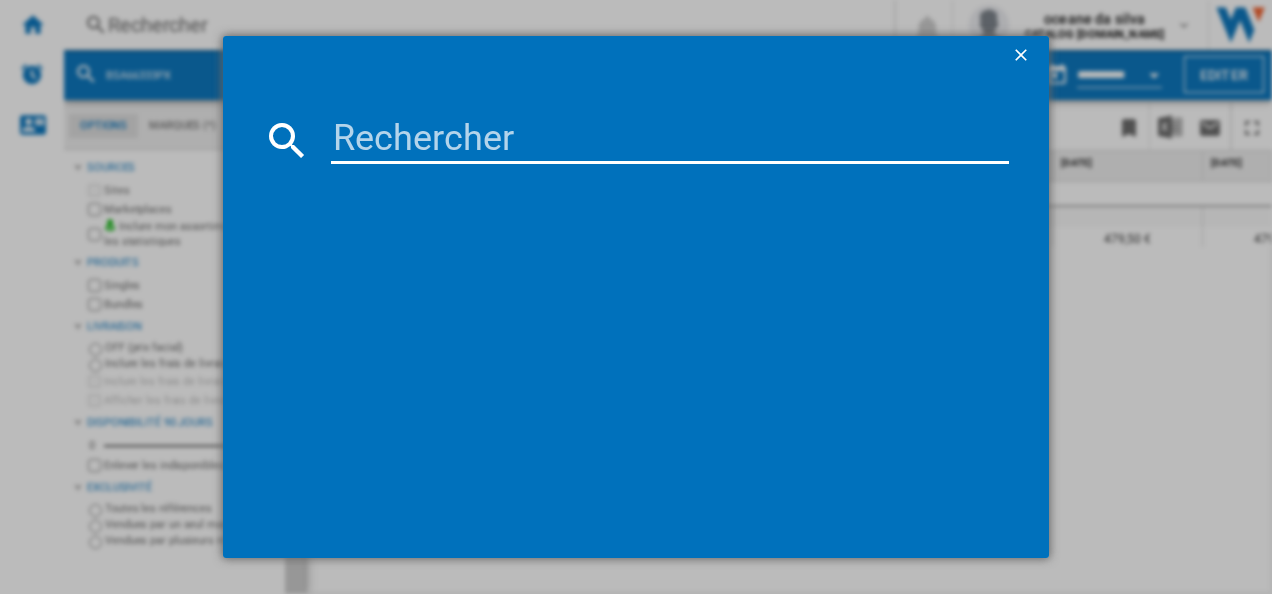 type on "OMK58RU1X" 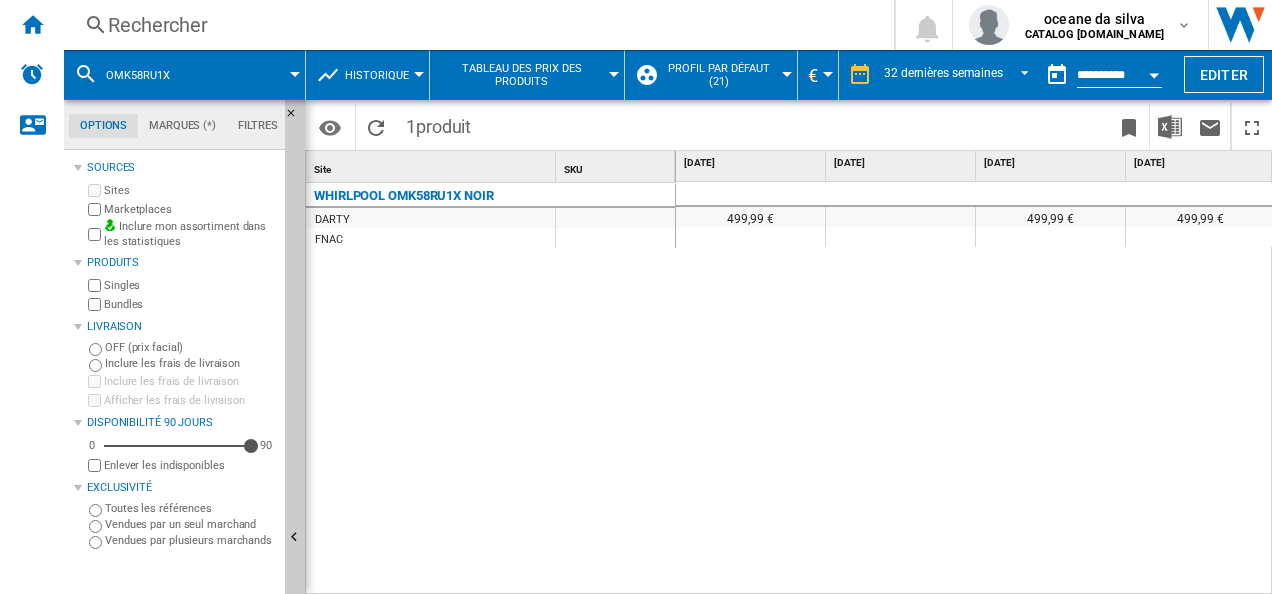 scroll, scrollTop: 0, scrollLeft: 166, axis: horizontal 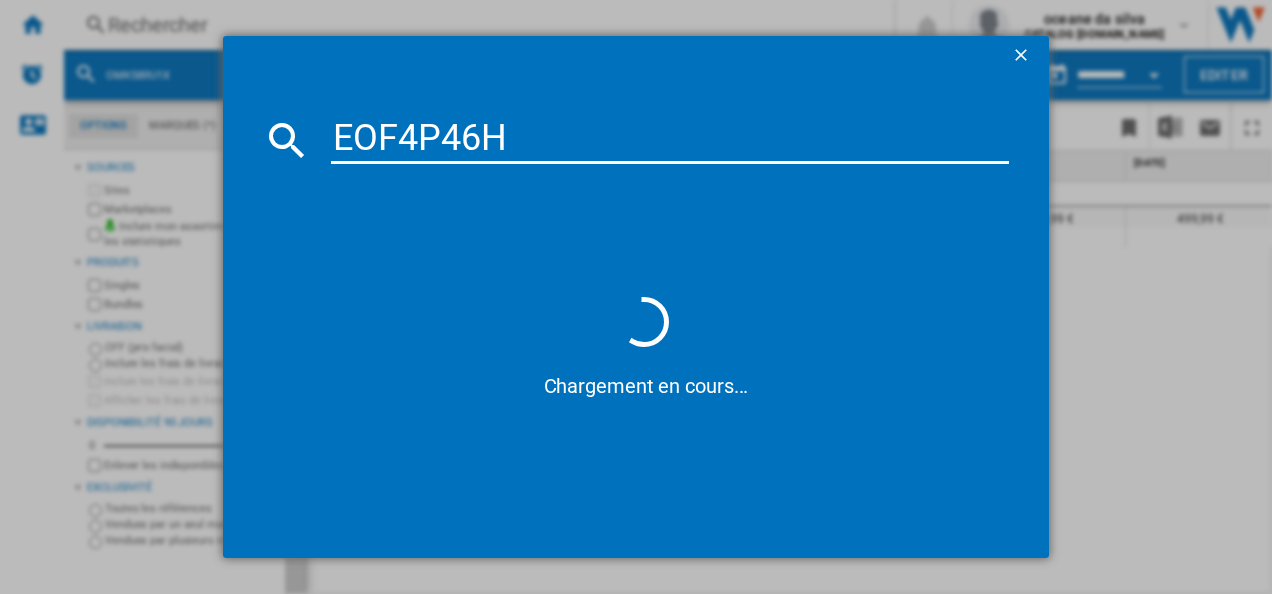 type on "EOF4P46H" 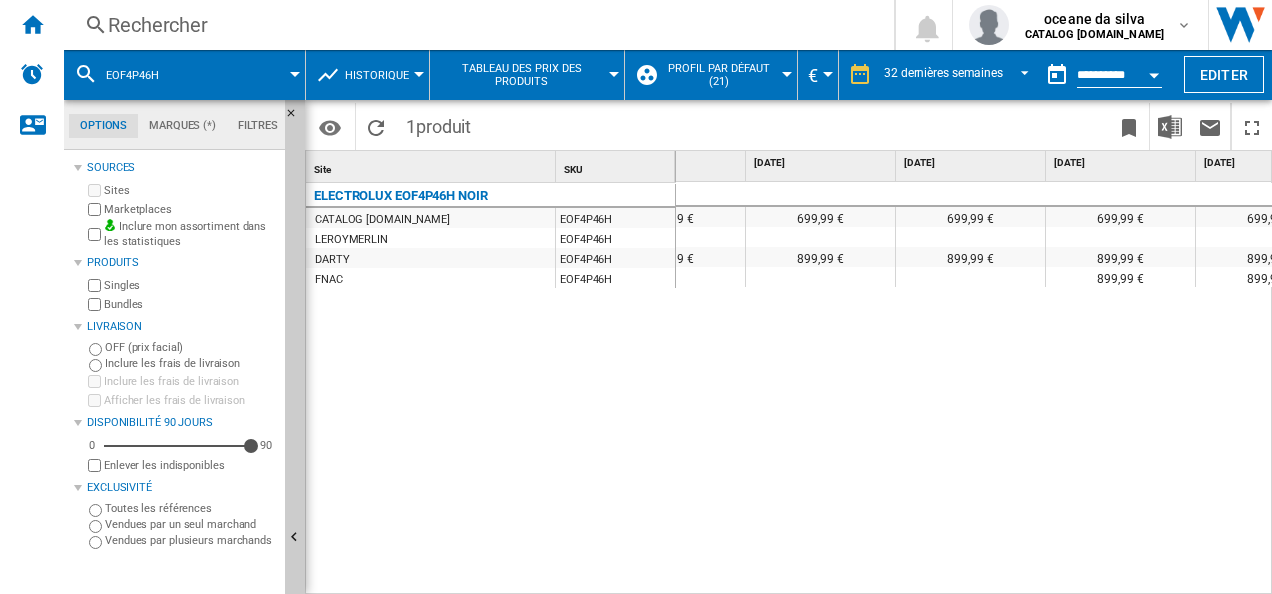 scroll, scrollTop: 0, scrollLeft: 2143, axis: horizontal 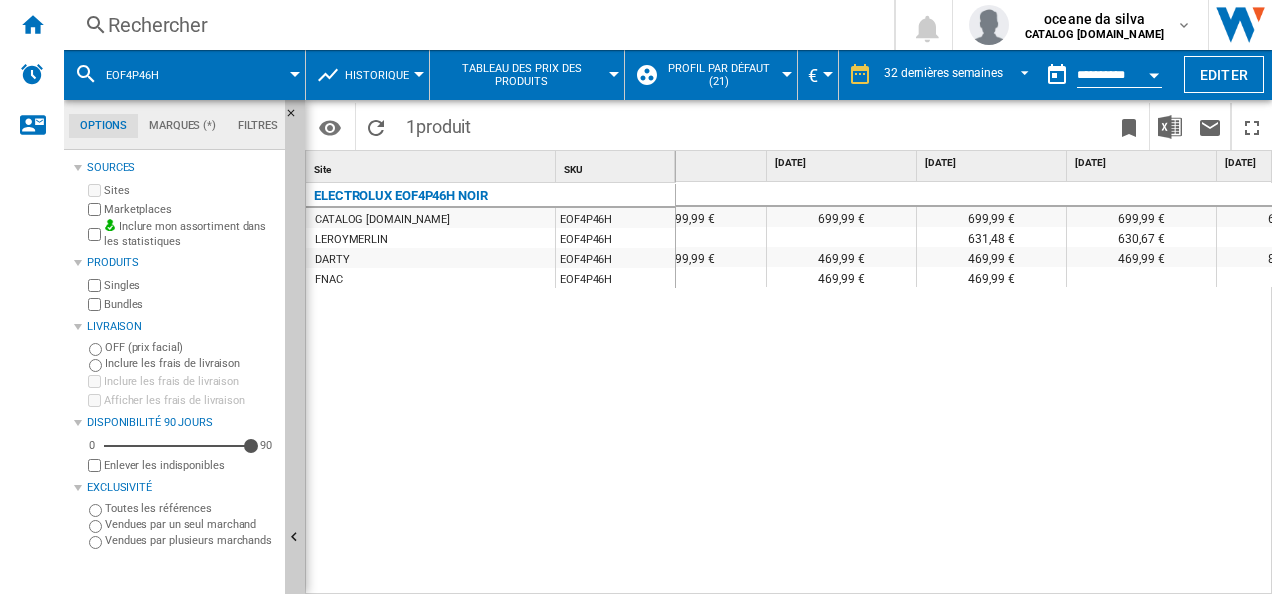 click on "Rechercher" at bounding box center [475, 25] 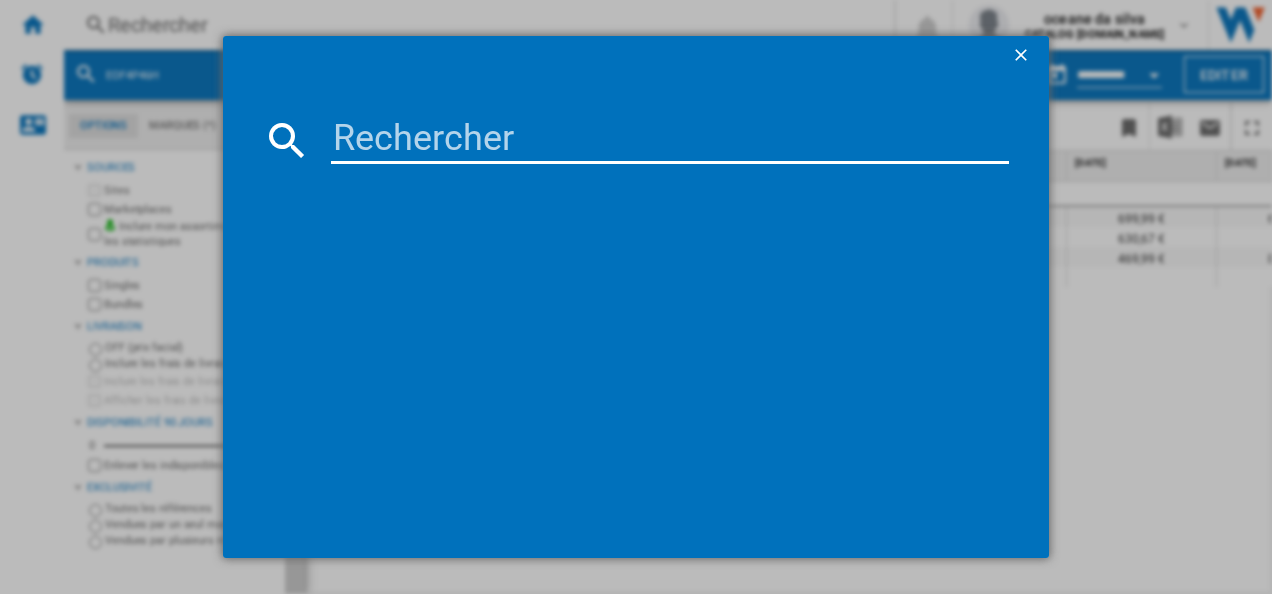 type on "BBIM18301XFPE" 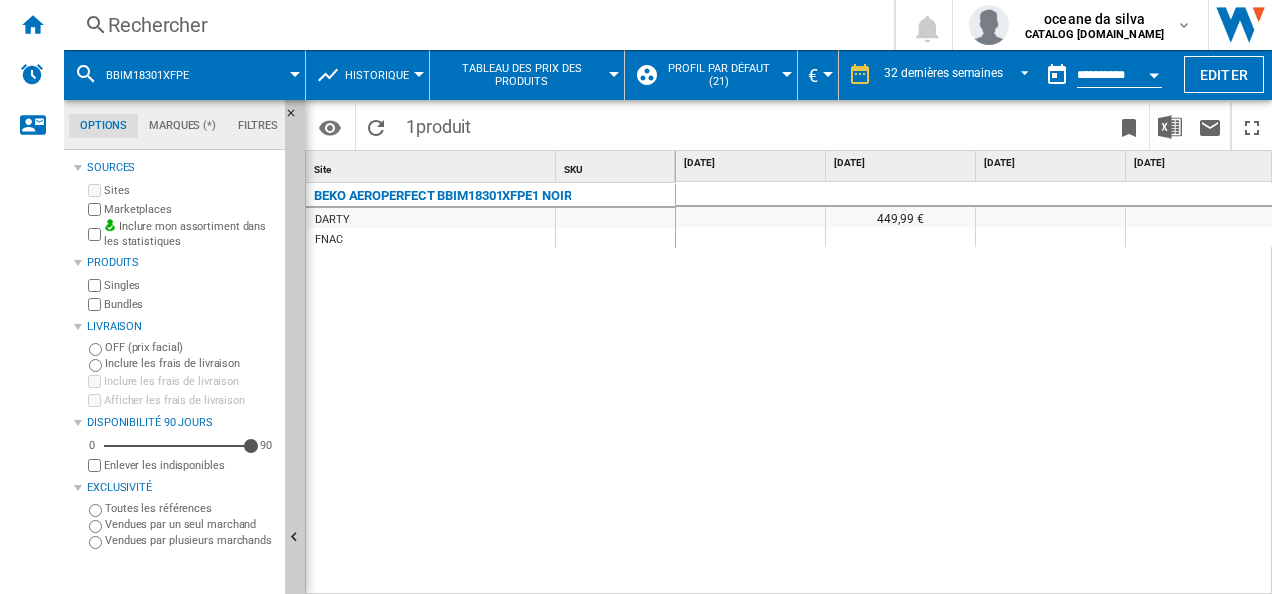 scroll, scrollTop: 0, scrollLeft: 55, axis: horizontal 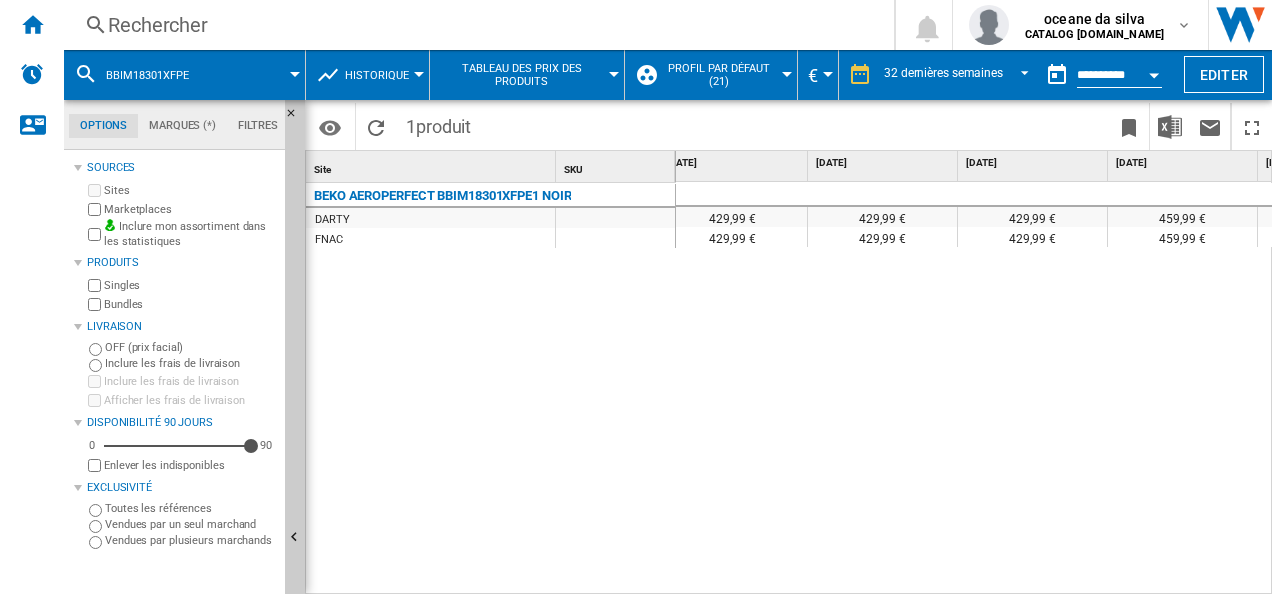 drag, startPoint x: 1026, startPoint y: 582, endPoint x: 1043, endPoint y: 582, distance: 17 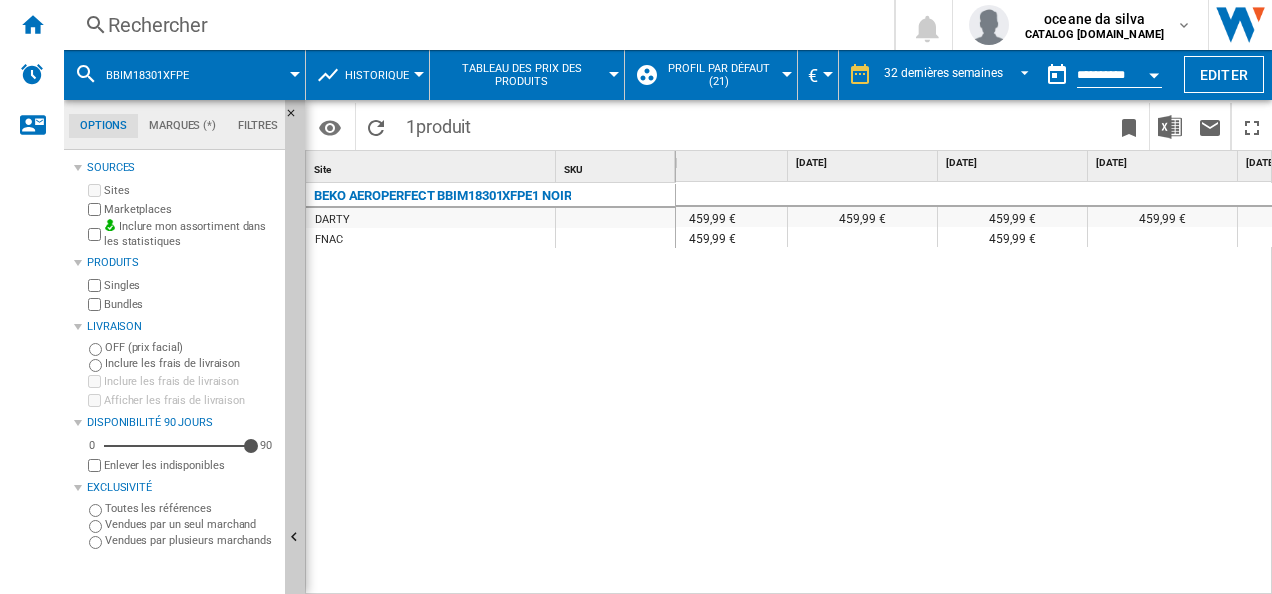 scroll, scrollTop: 0, scrollLeft: 3054, axis: horizontal 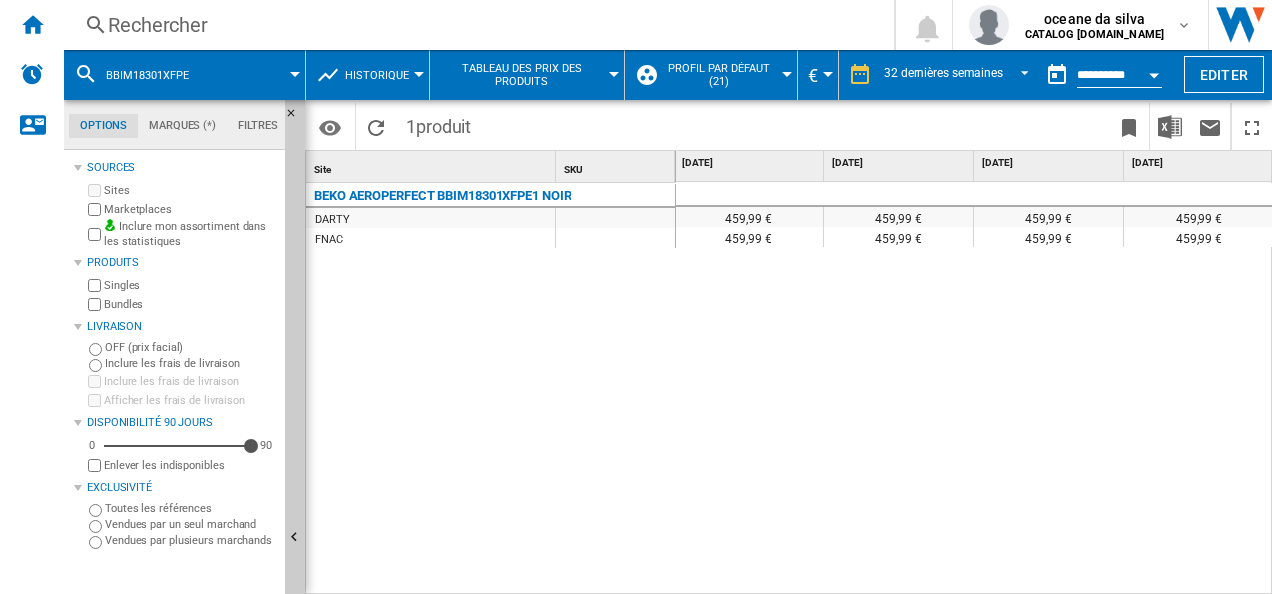 click on "Rechercher" at bounding box center (475, 25) 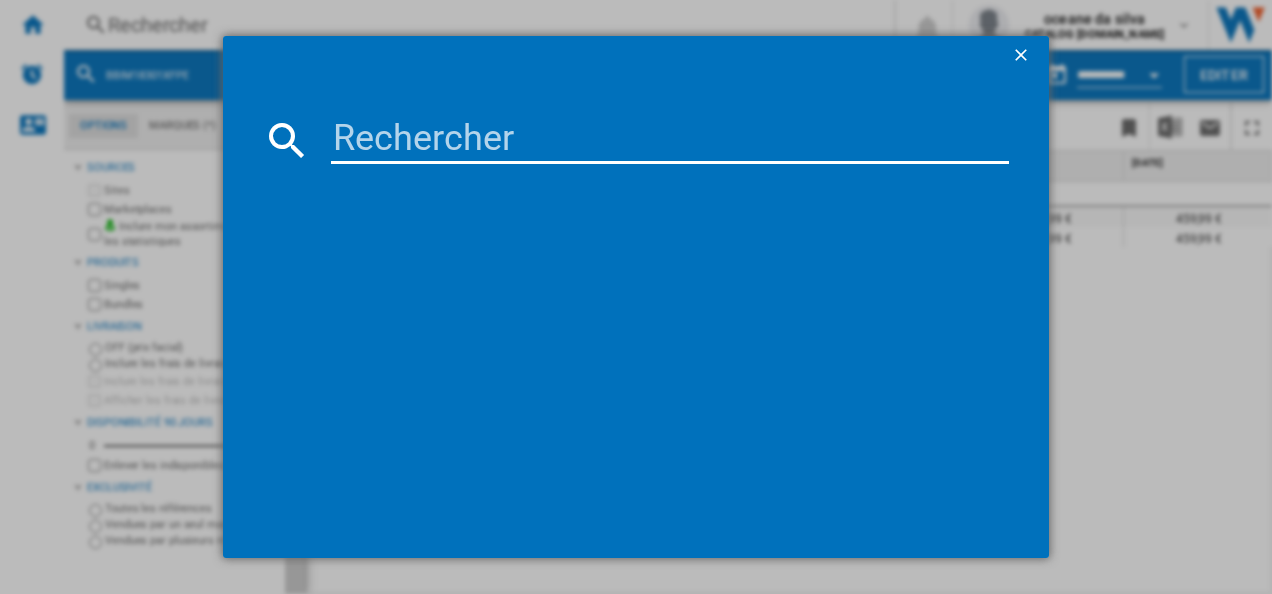 type on "EOD6P46X" 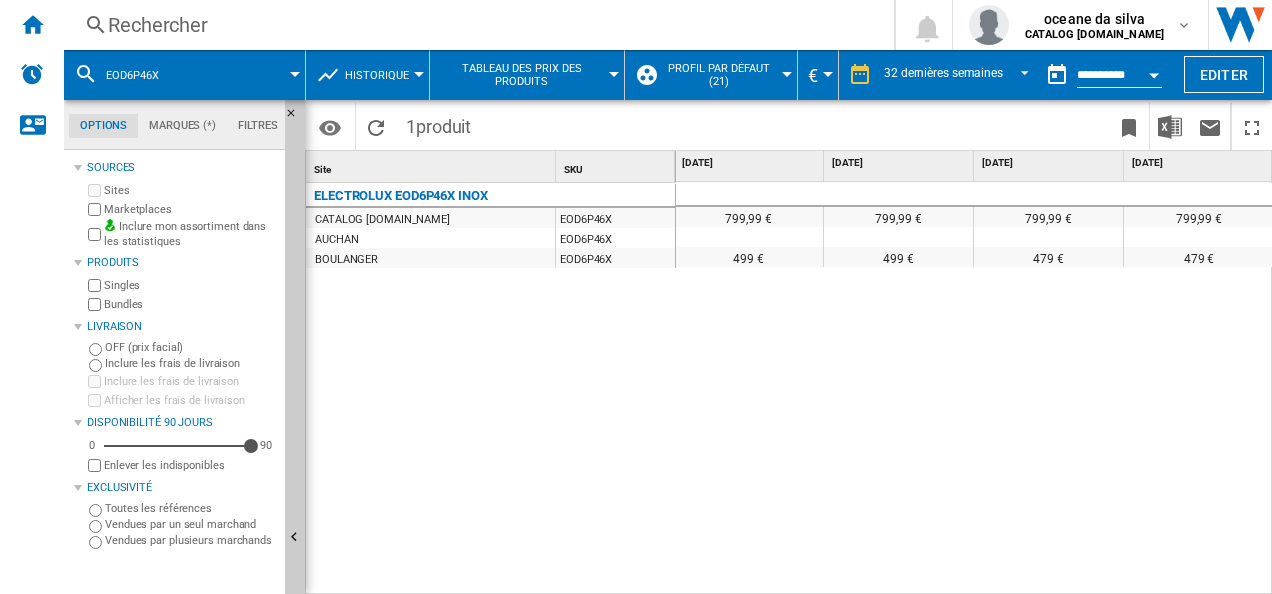 click on "Rechercher" at bounding box center (475, 25) 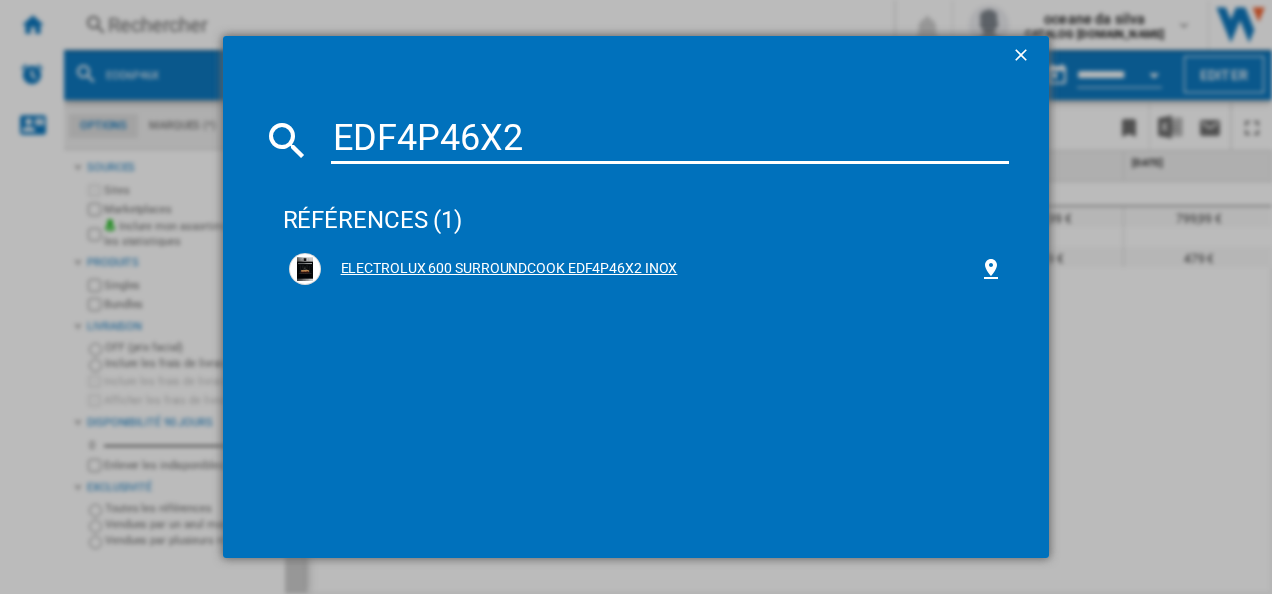 type on "EDF4P46X2" 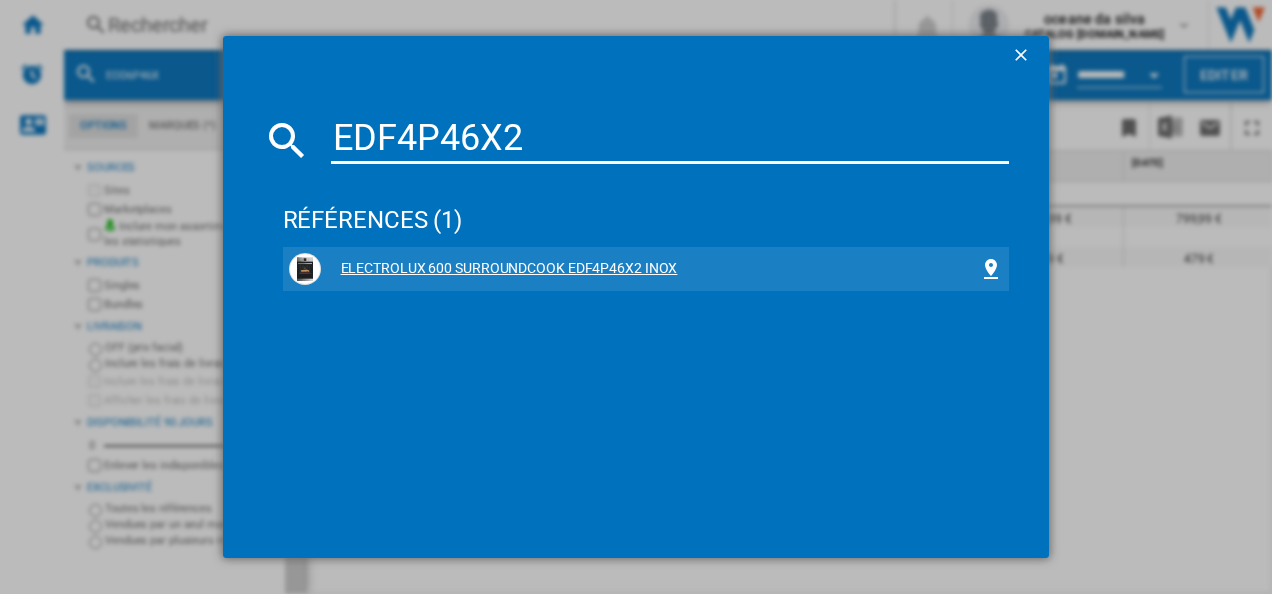click on "ELECTROLUX 600 SURROUNDCOOK EDF4P46X2 INOX" at bounding box center [650, 269] 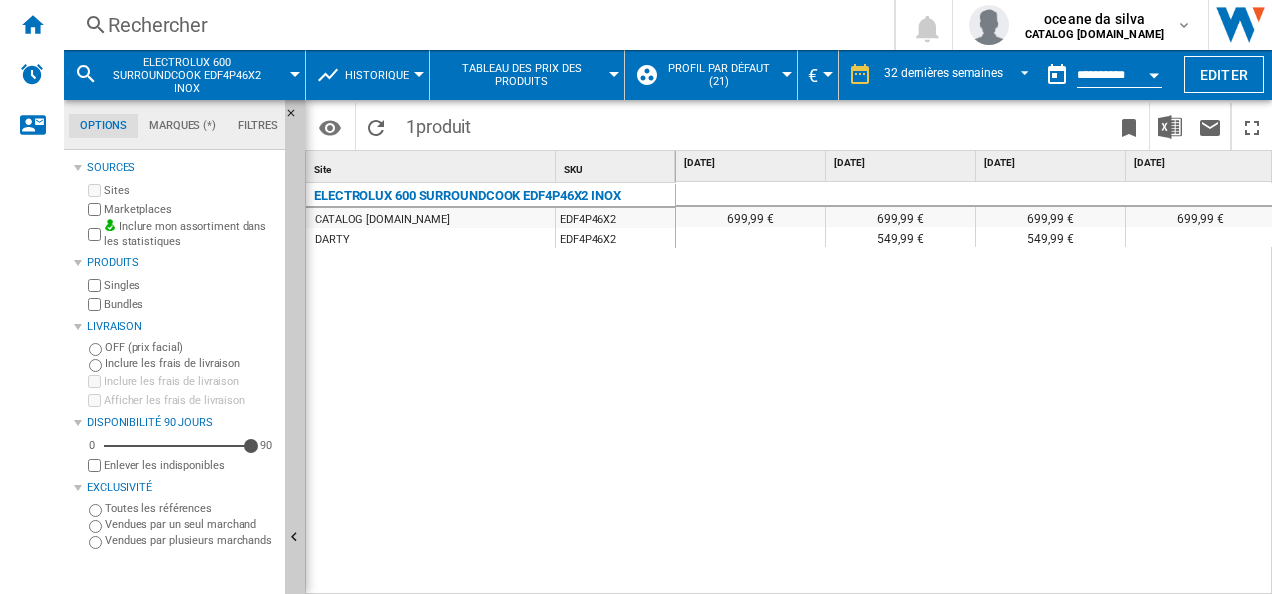 scroll, scrollTop: 0, scrollLeft: 580, axis: horizontal 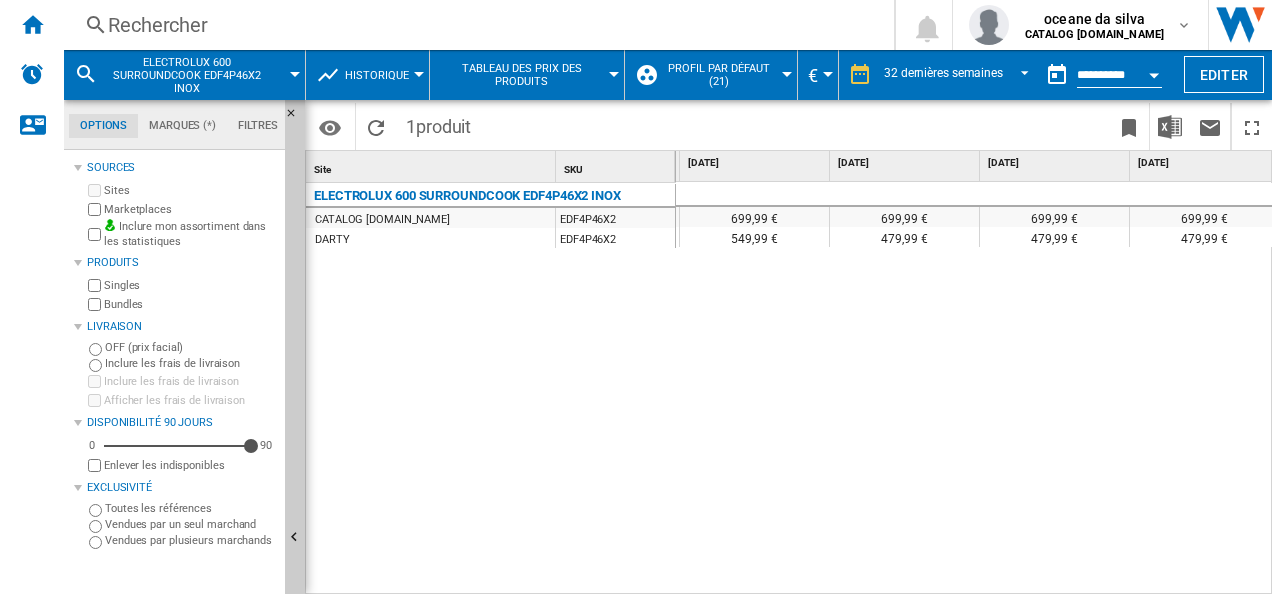 drag, startPoint x: 924, startPoint y: 583, endPoint x: 1016, endPoint y: 585, distance: 92.021736 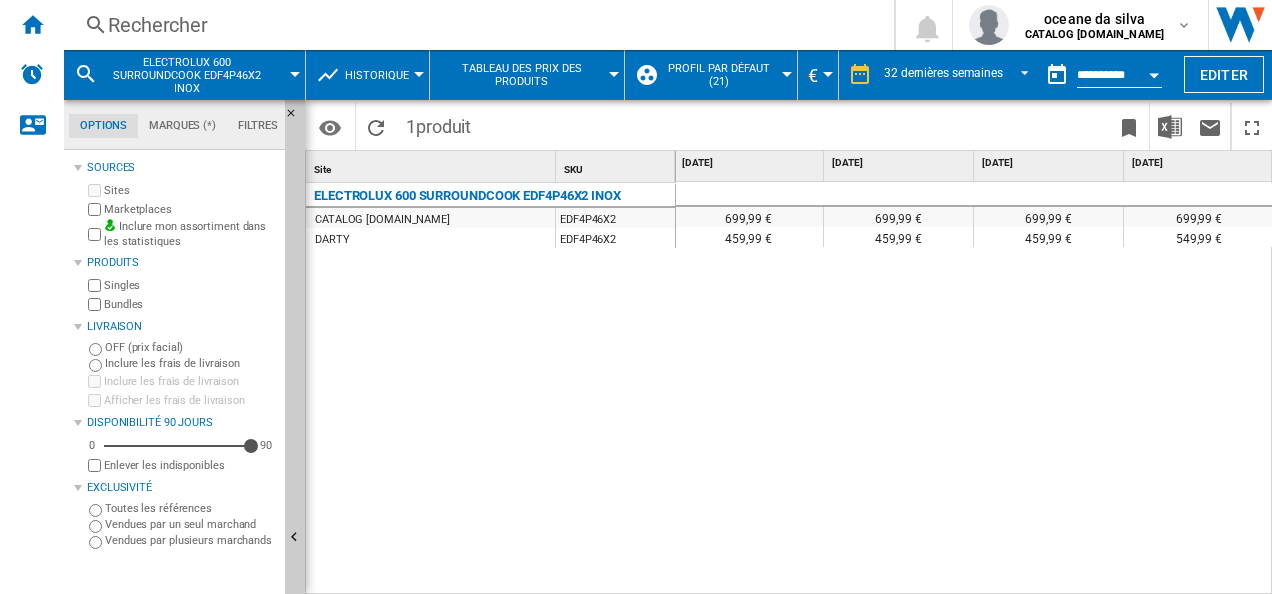drag, startPoint x: 1177, startPoint y: 567, endPoint x: 1188, endPoint y: 574, distance: 13.038404 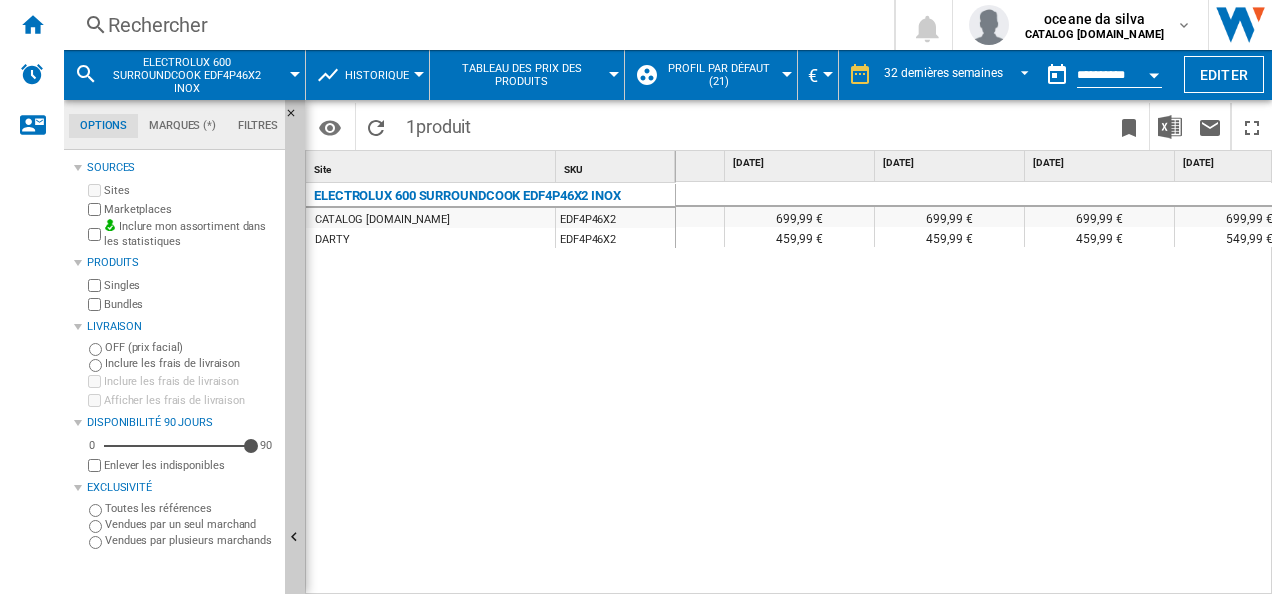 click on "Rechercher" at bounding box center [475, 25] 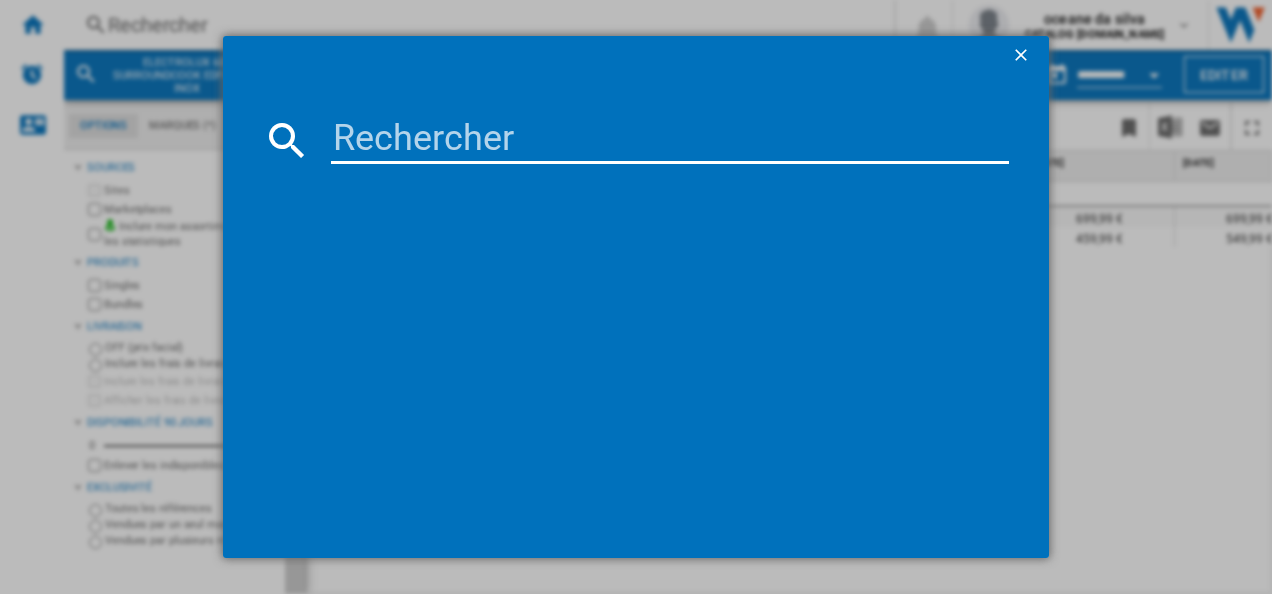 click at bounding box center [670, 140] 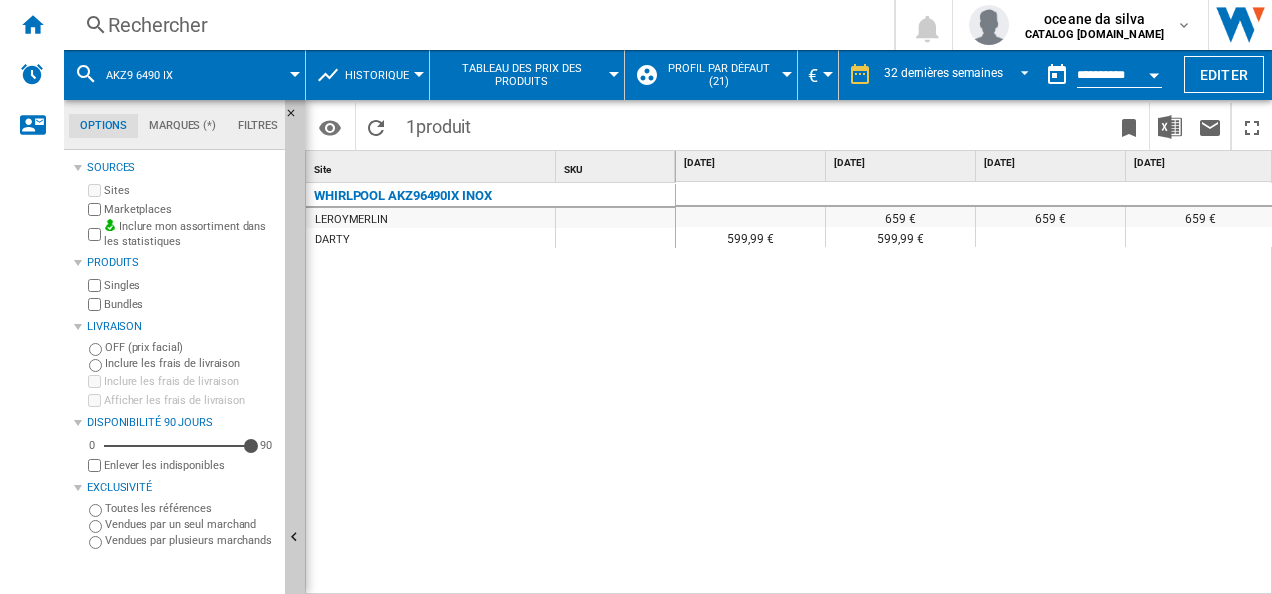 drag, startPoint x: 731, startPoint y: 584, endPoint x: 706, endPoint y: 515, distance: 73.38937 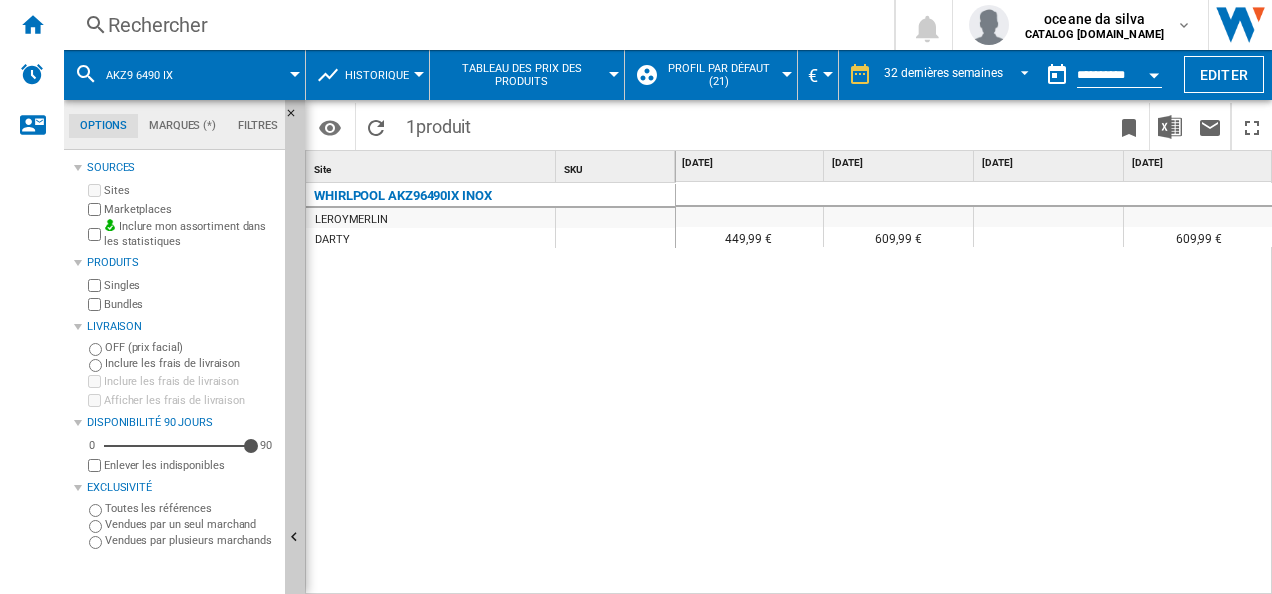 click on "Rechercher" at bounding box center (475, 25) 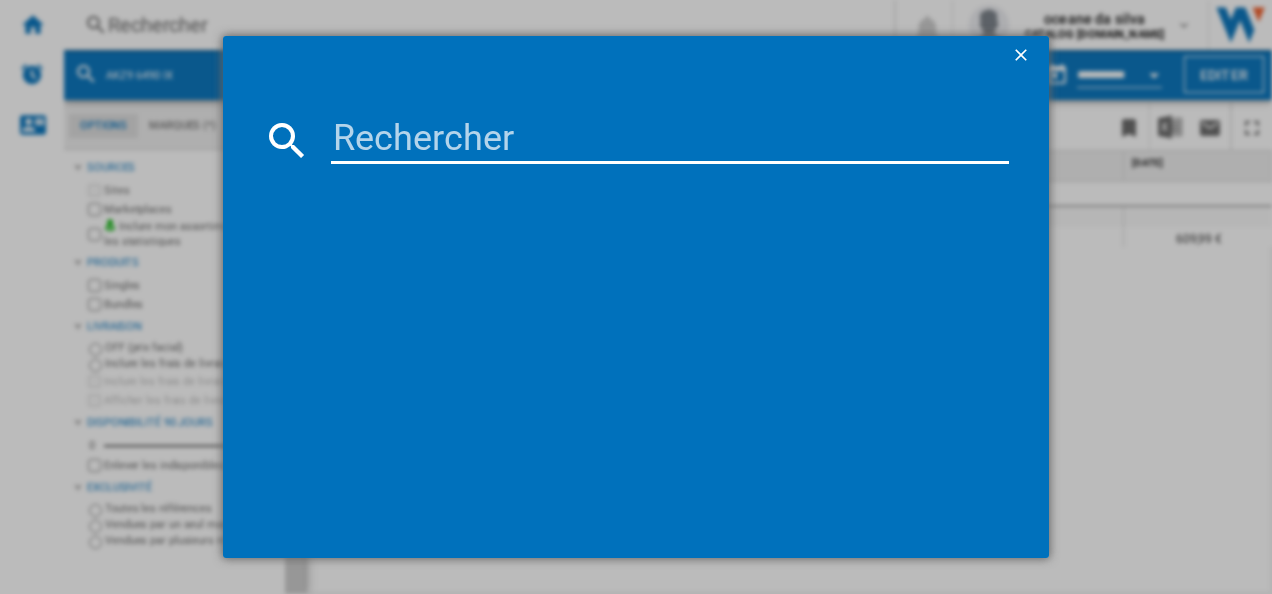 type on "EOF6P46X2" 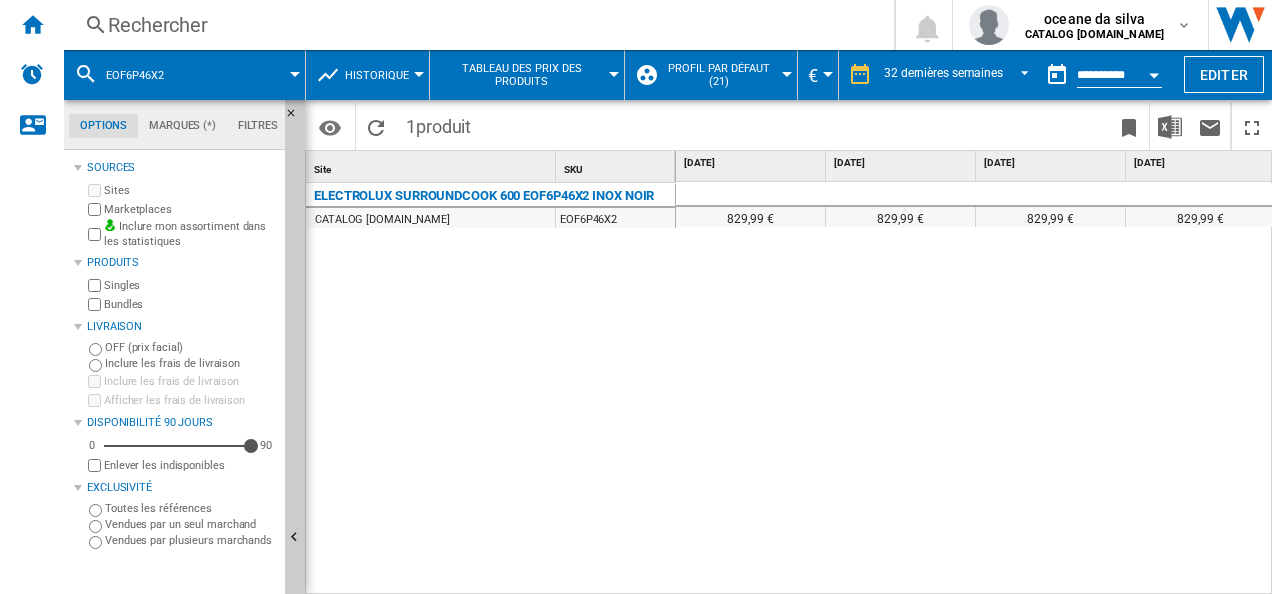 drag, startPoint x: 728, startPoint y: 582, endPoint x: 843, endPoint y: 590, distance: 115.27792 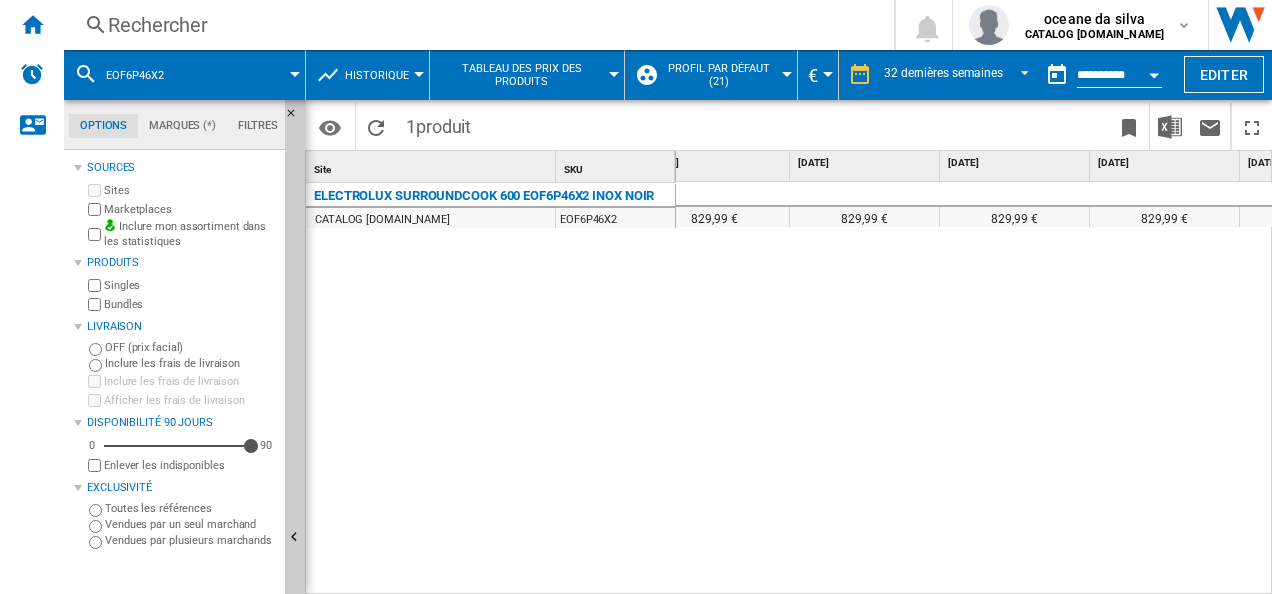 scroll, scrollTop: 0, scrollLeft: 820, axis: horizontal 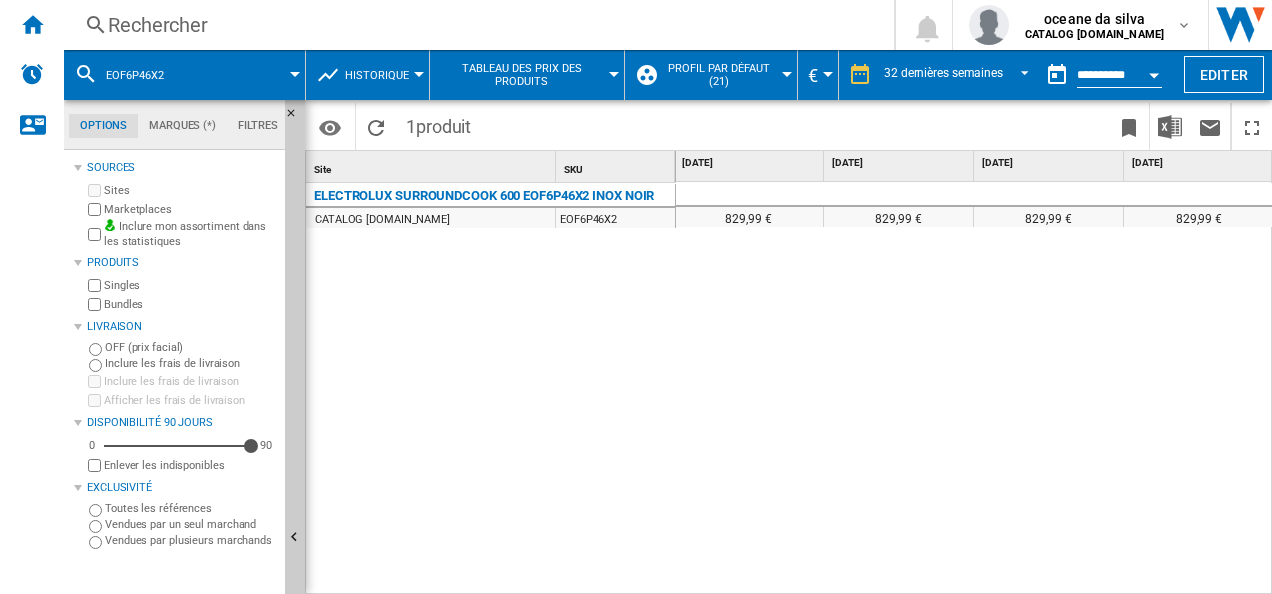 click on "Rechercher" at bounding box center (475, 25) 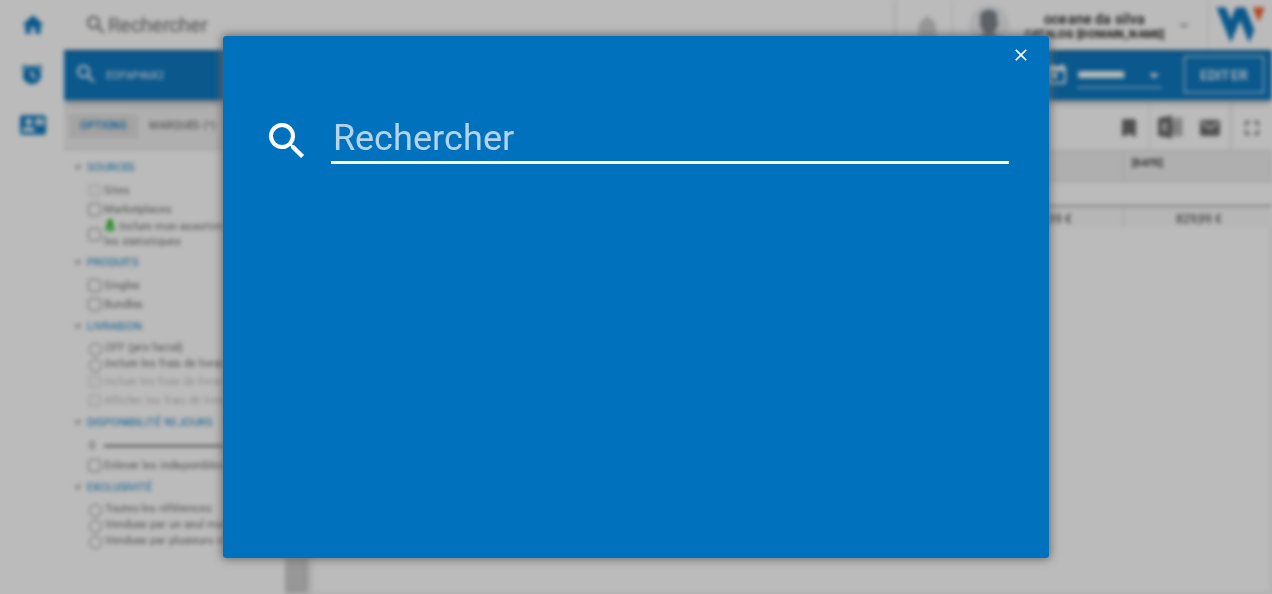 type on "OMSR58RU1SB" 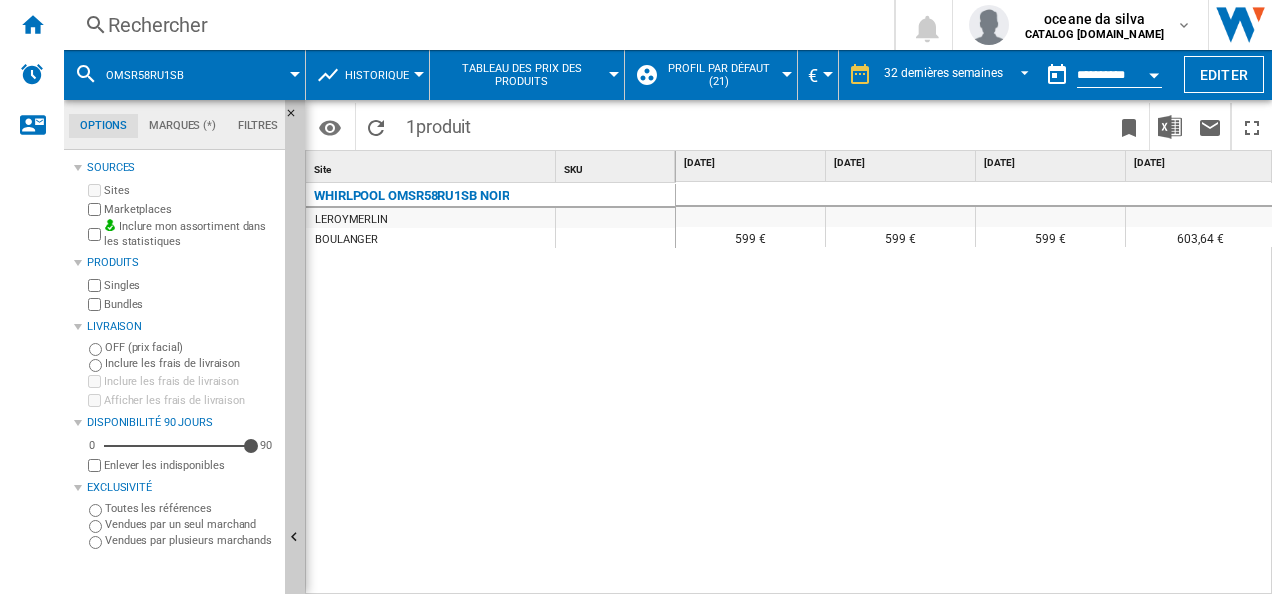 click on "599 €
599 €
599 €
603,64 €
409 €
399 €
399 €
399 €" at bounding box center [974, 389] 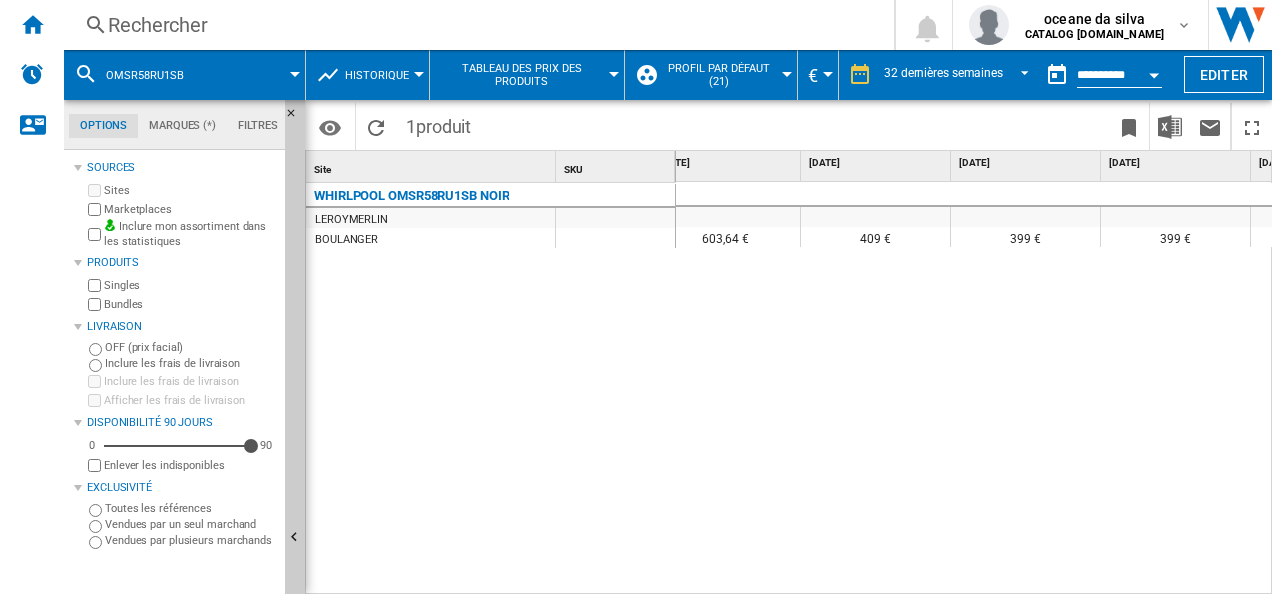 click on "599 €
599 €
599 €
603,64 €
409 €
399 €
399 €
399 €
603,64 €
603,64 €
603,64 €
603,64 €" at bounding box center (974, 389) 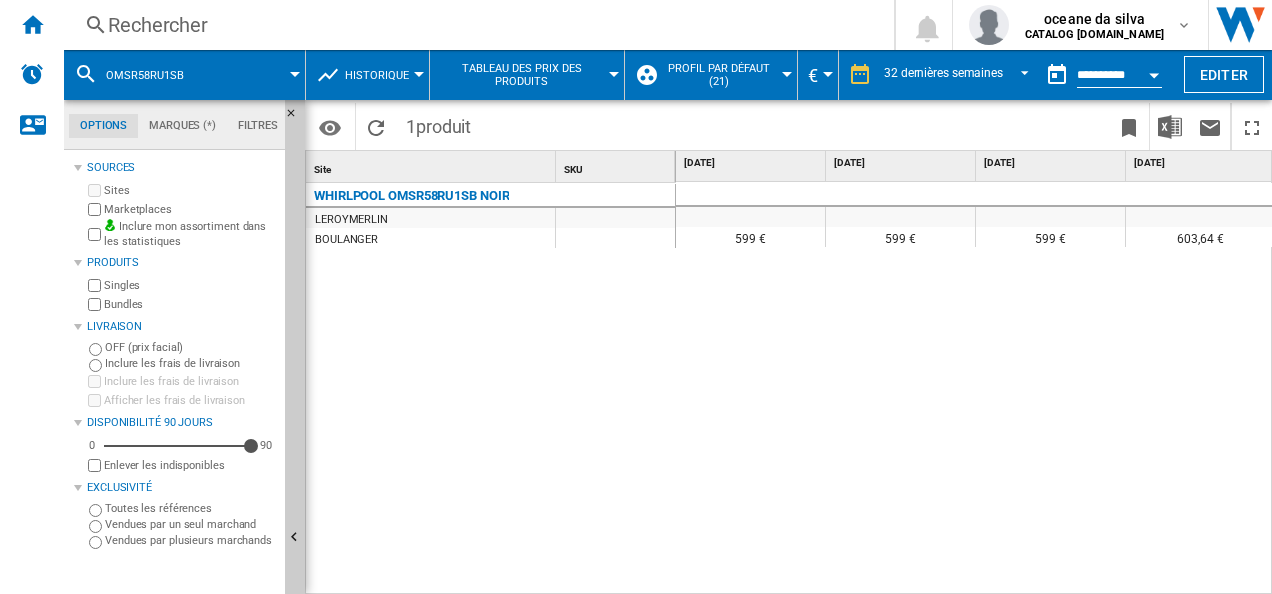 click on "599 €
599 €
599 €
603,64 €
409 €
399 €
399 €
399 €" at bounding box center (974, 389) 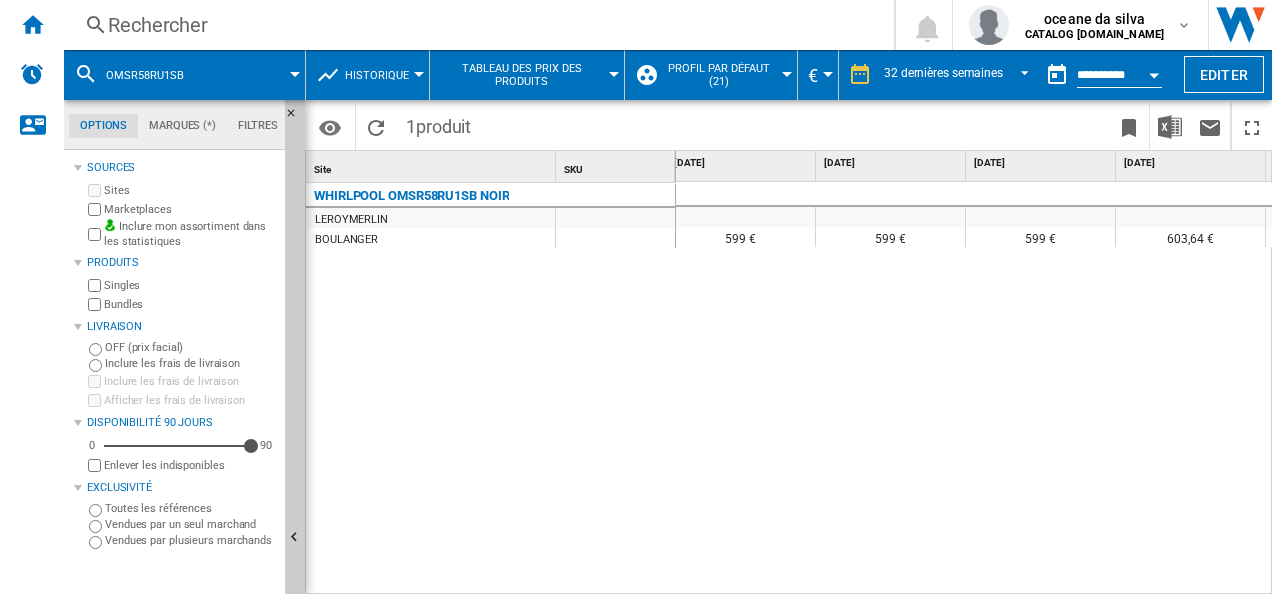 click on "599 €
599 €
599 €
603,64 €
409 €
399 €
399 €
399 €
603,64 €" at bounding box center [974, 389] 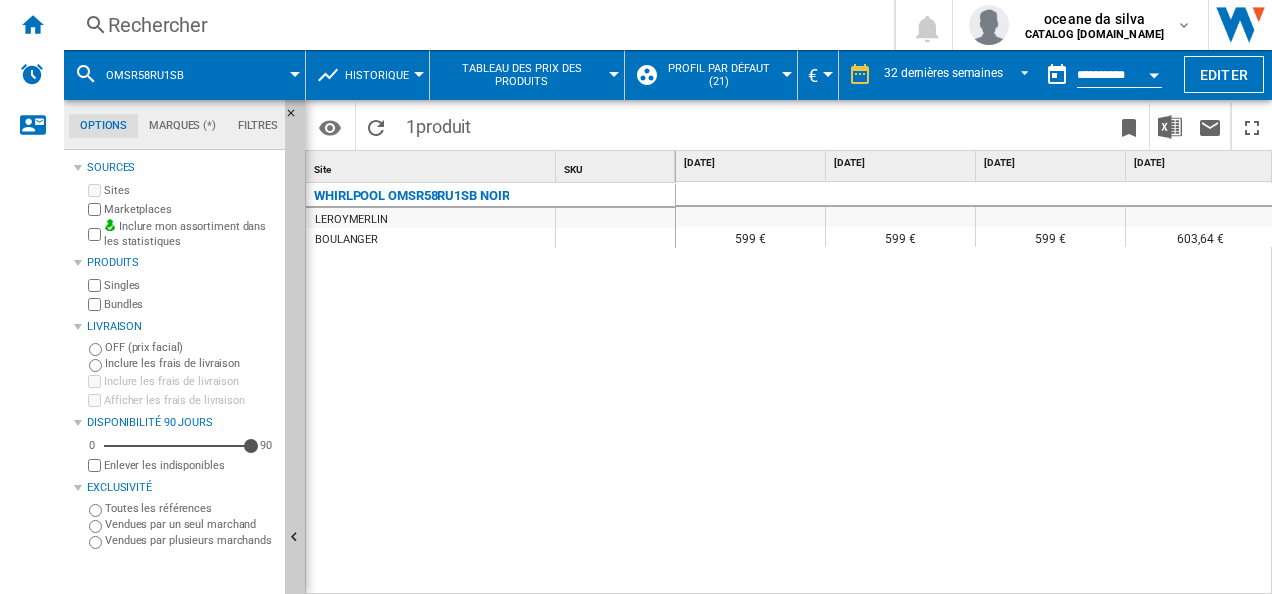 click on "Rechercher" at bounding box center [475, 25] 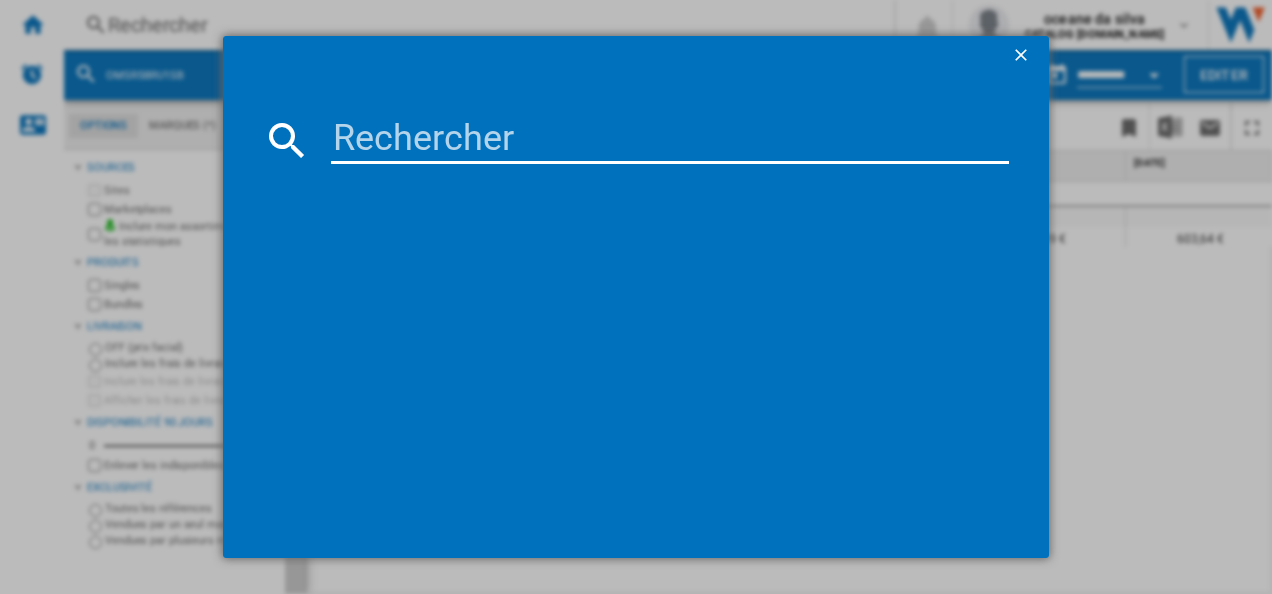 type on "EOF4P46X" 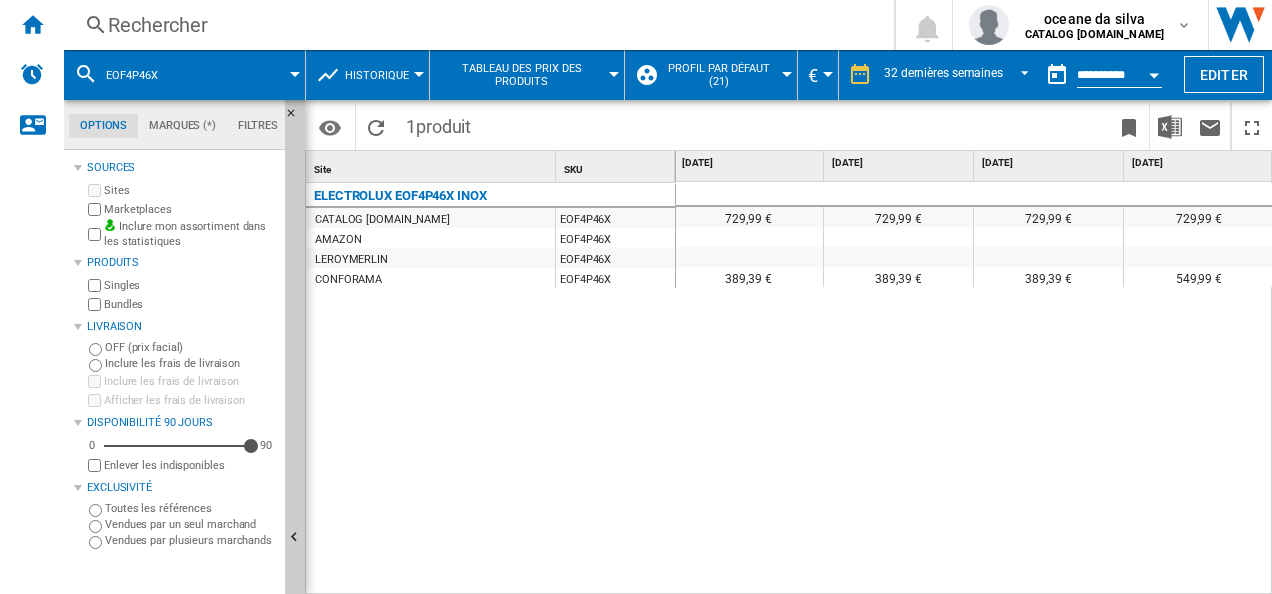 click on "Rechercher" at bounding box center (475, 25) 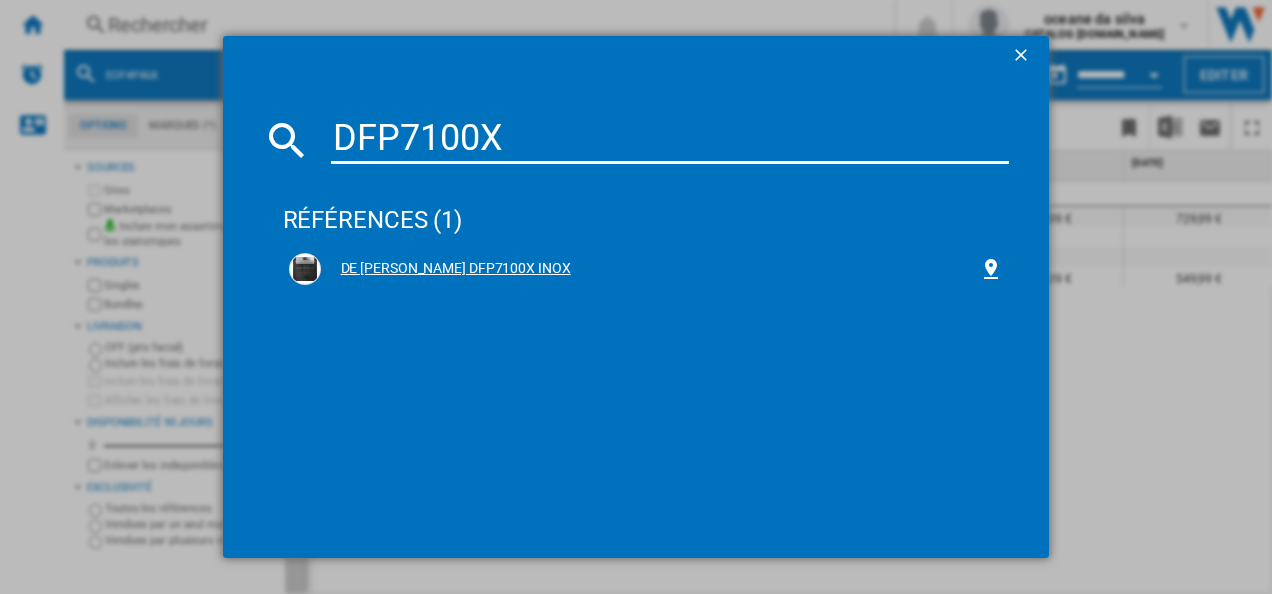 type on "DFP7100X" 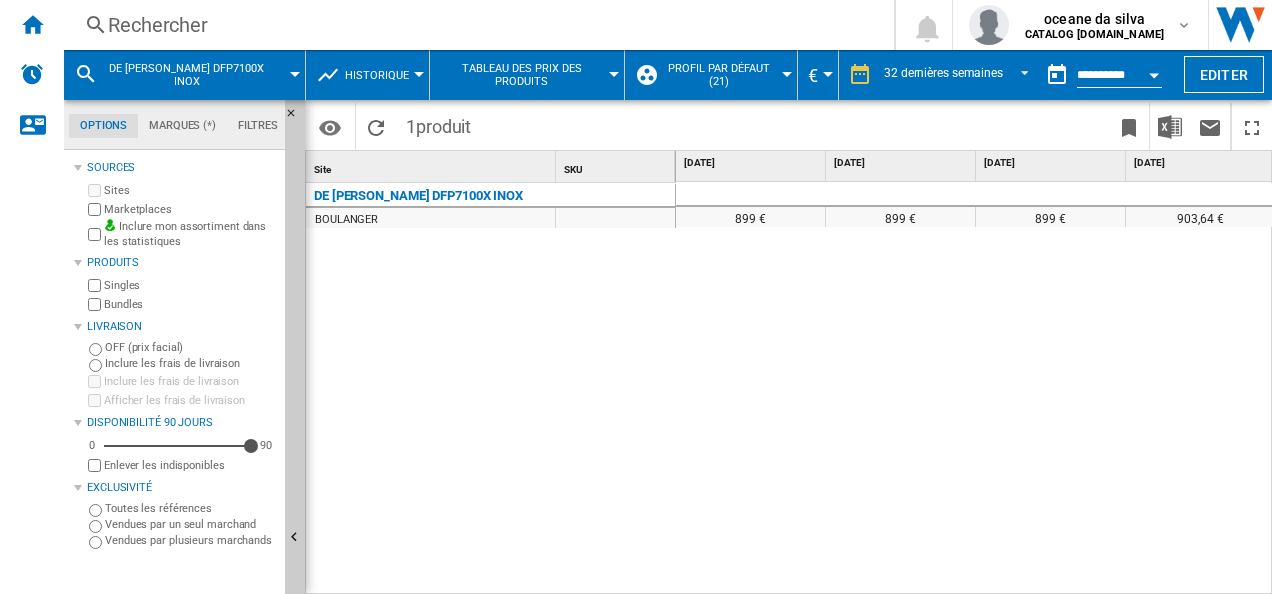 scroll, scrollTop: 0, scrollLeft: 1679, axis: horizontal 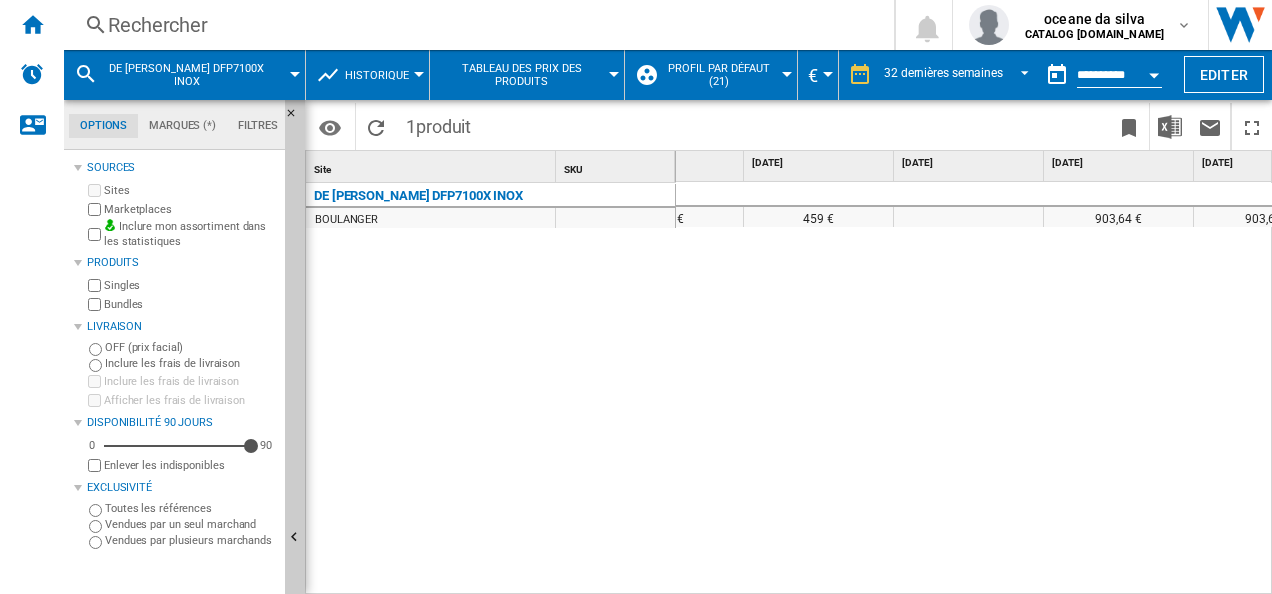 click on "Rechercher" at bounding box center [475, 25] 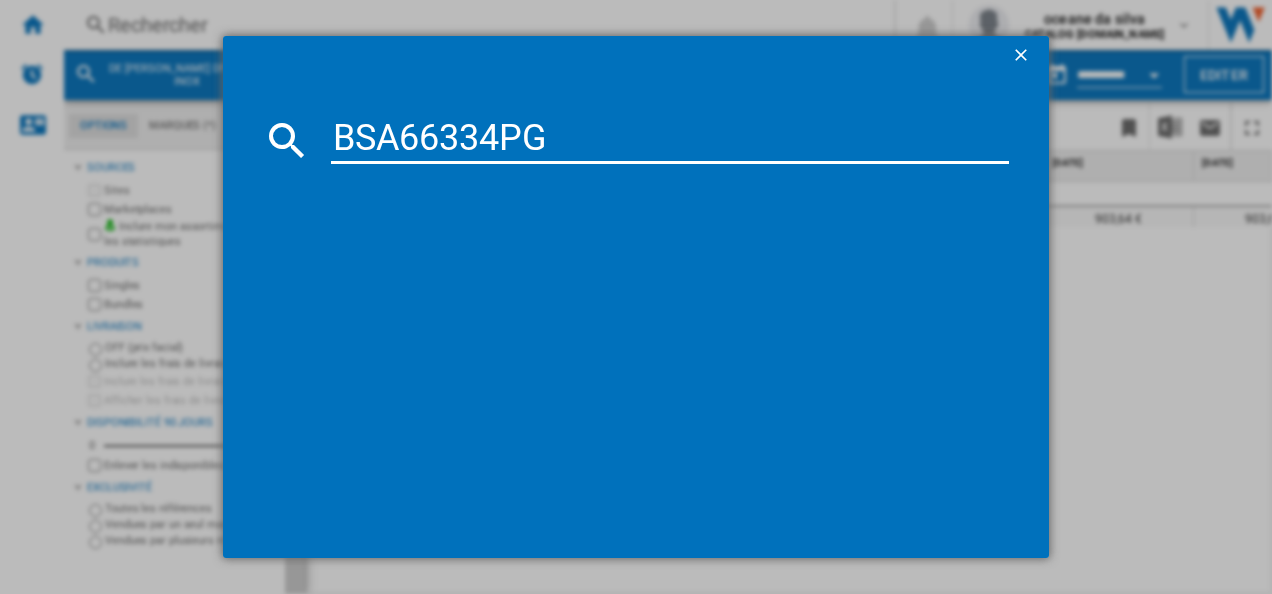 type on "BSA66334PG" 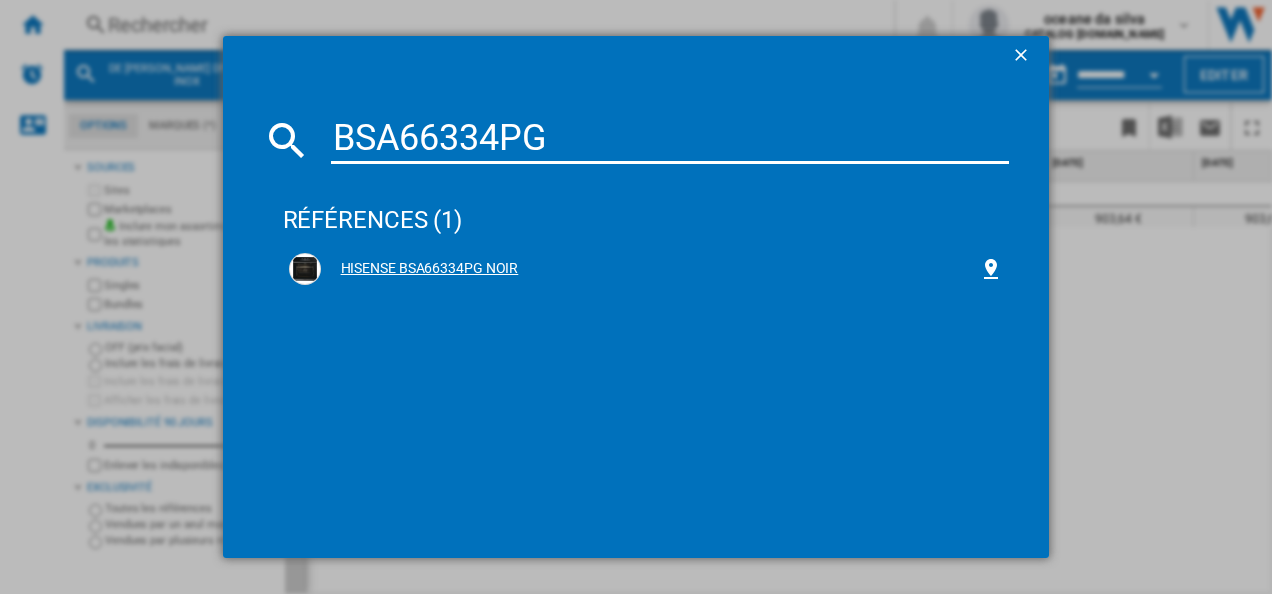 click on "HISENSE BSA66334PG NOIR" at bounding box center (650, 269) 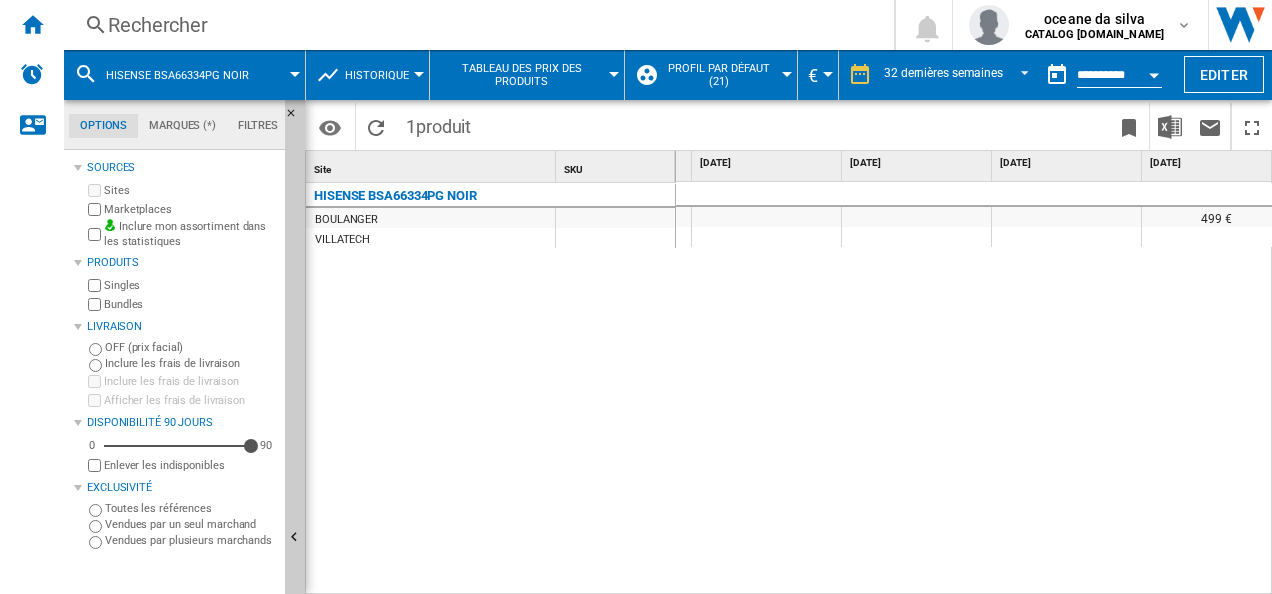 scroll, scrollTop: 0, scrollLeft: 3734, axis: horizontal 